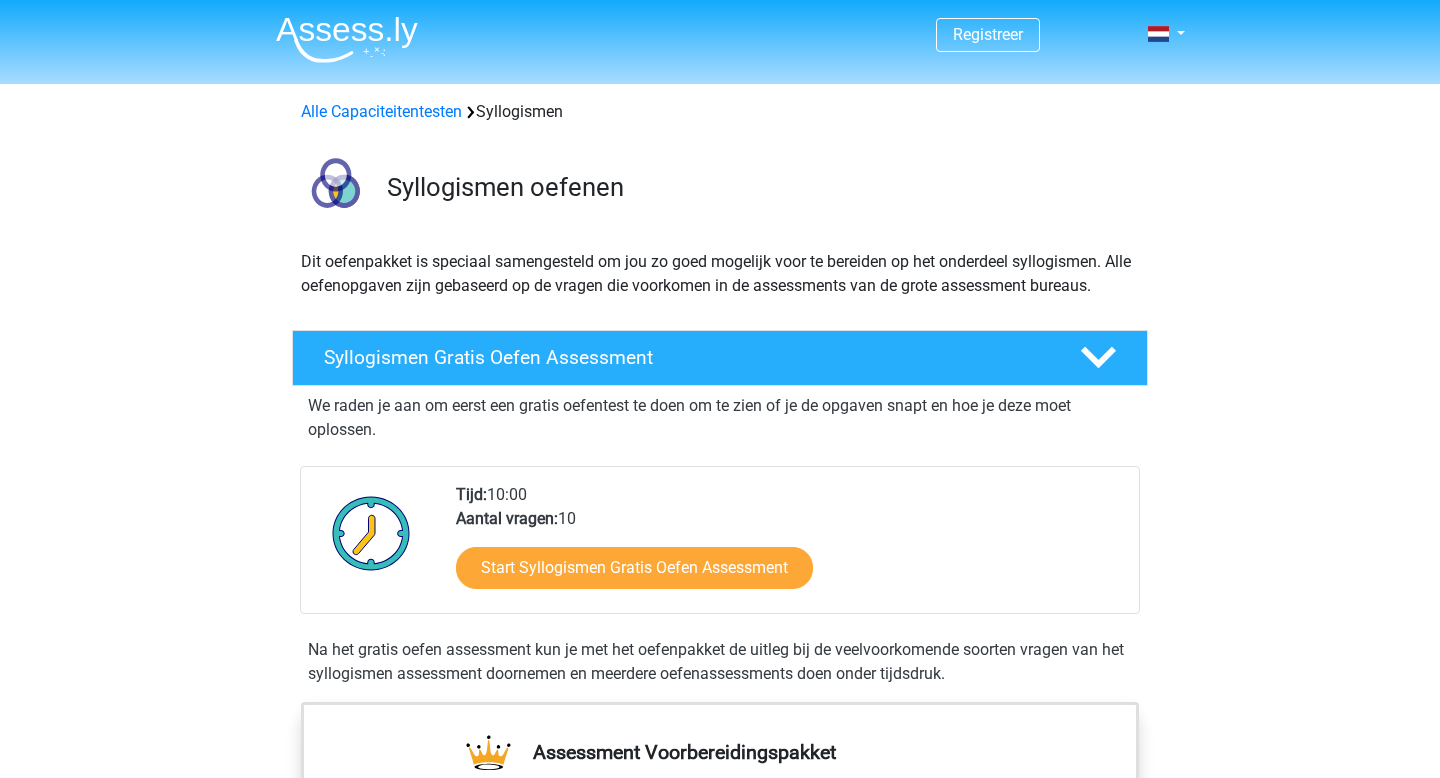 scroll, scrollTop: 0, scrollLeft: 0, axis: both 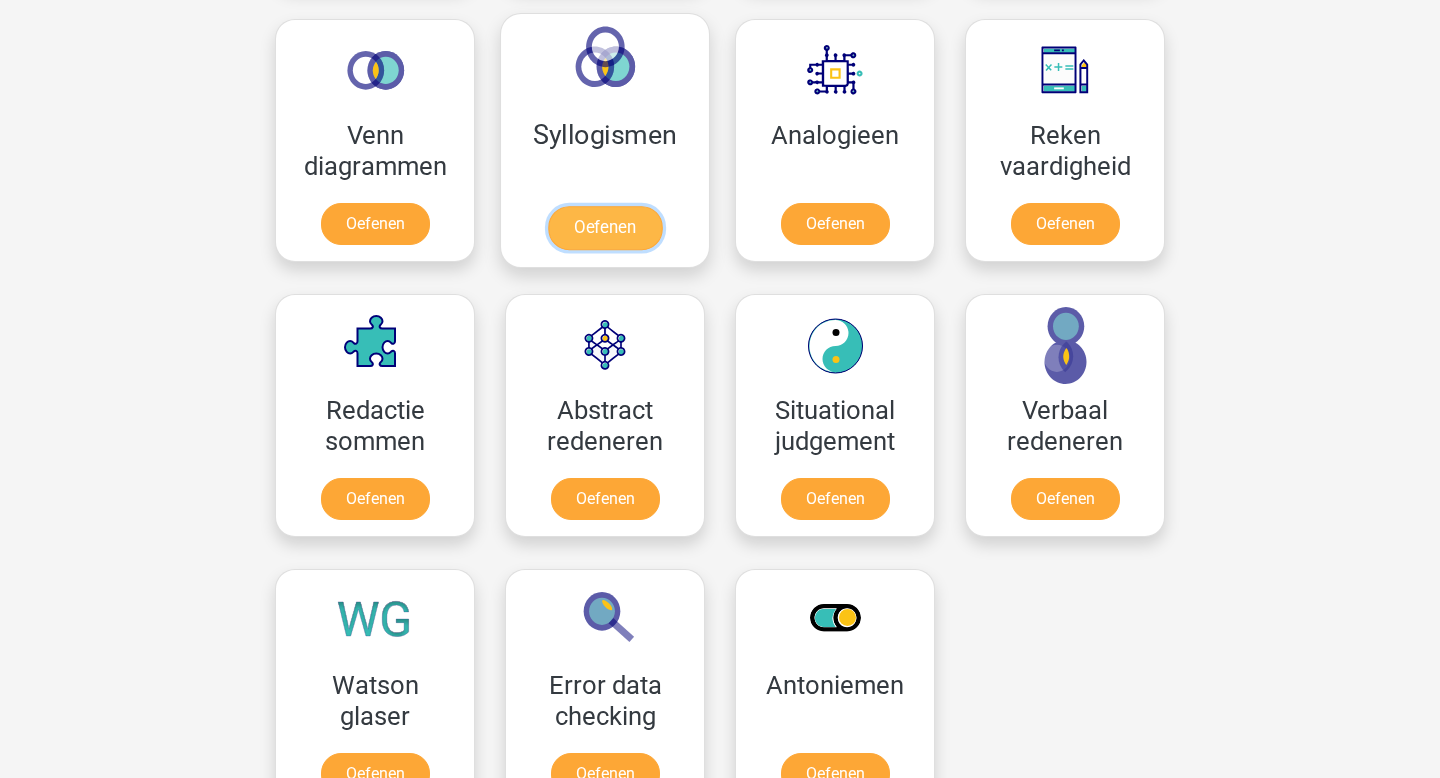 click on "Oefenen" at bounding box center (605, 228) 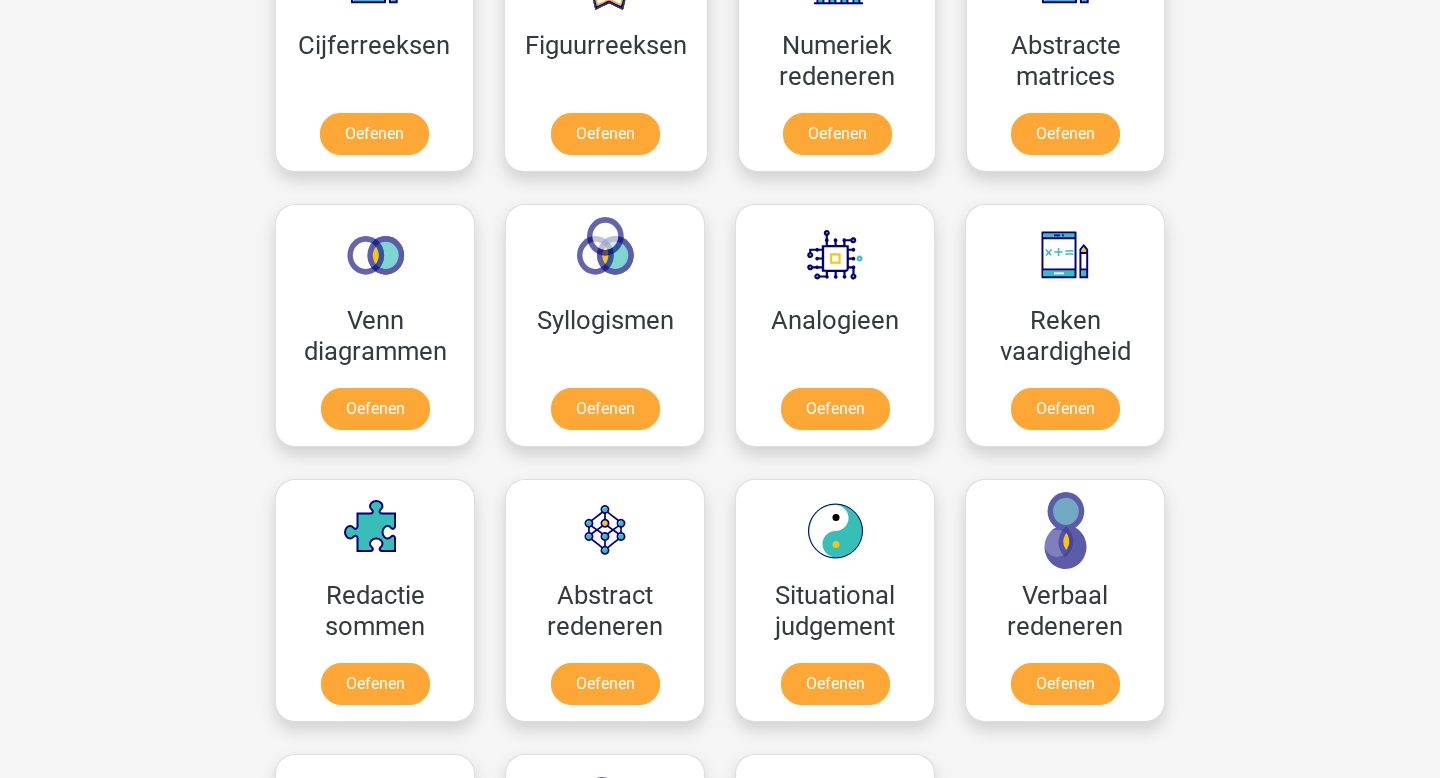 scroll, scrollTop: 1045, scrollLeft: 0, axis: vertical 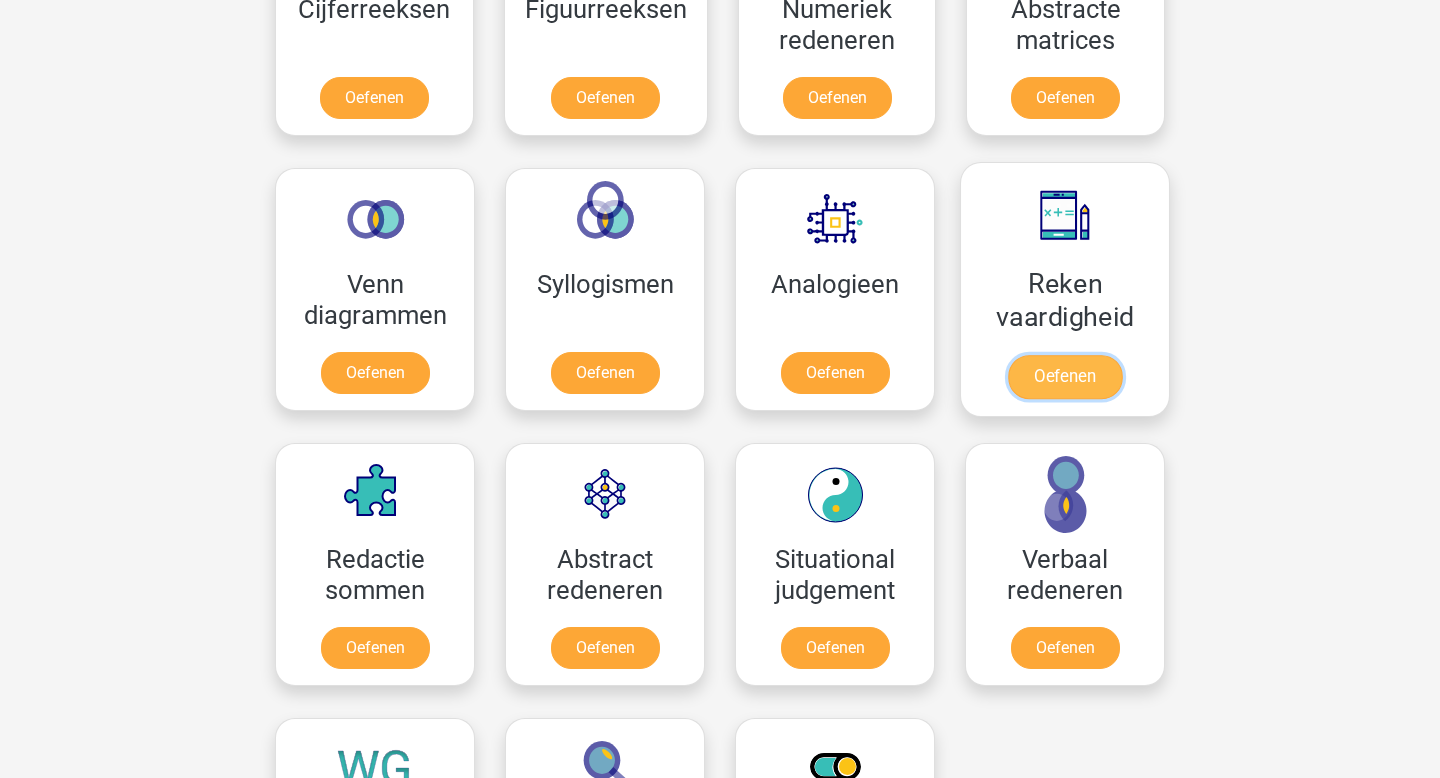 click on "Oefenen" at bounding box center (1065, 377) 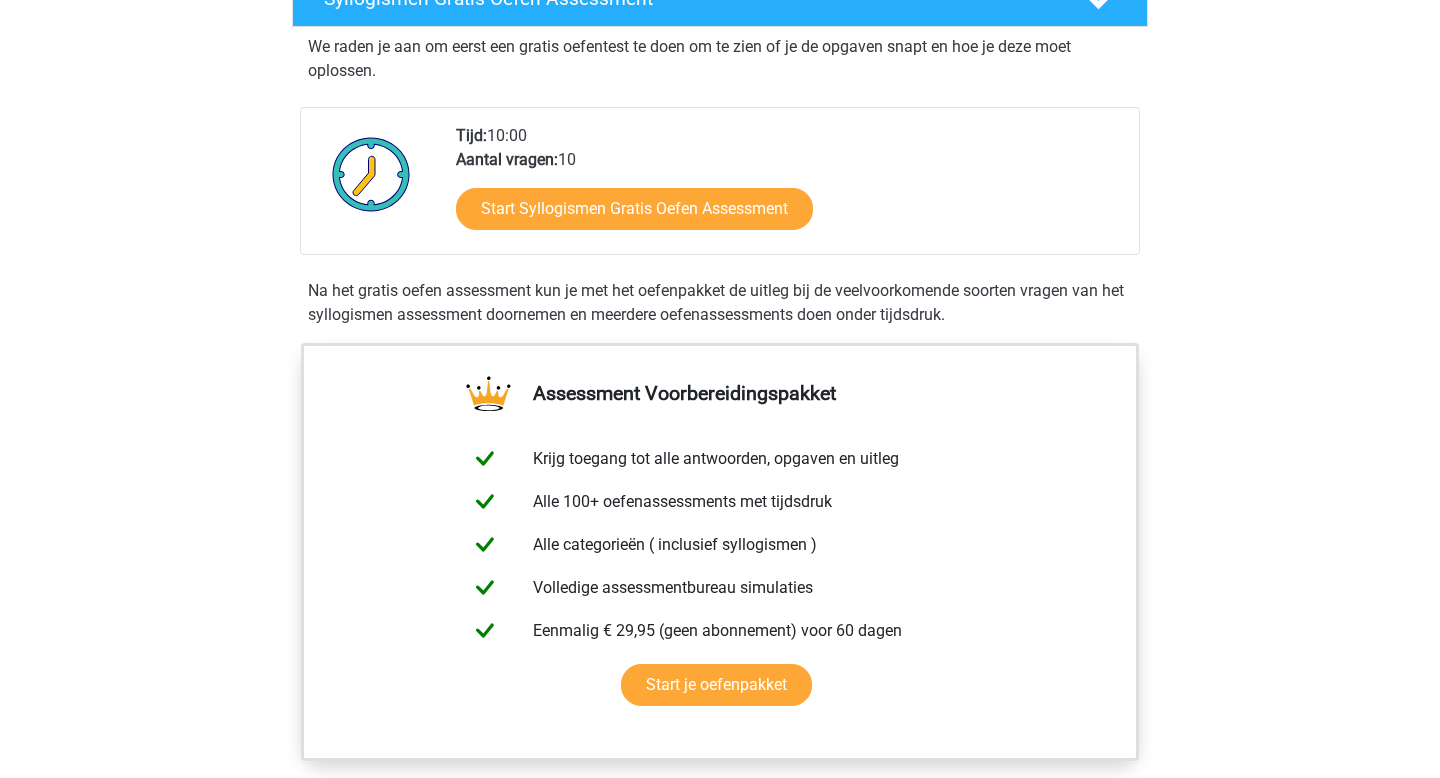 scroll, scrollTop: 494, scrollLeft: 0, axis: vertical 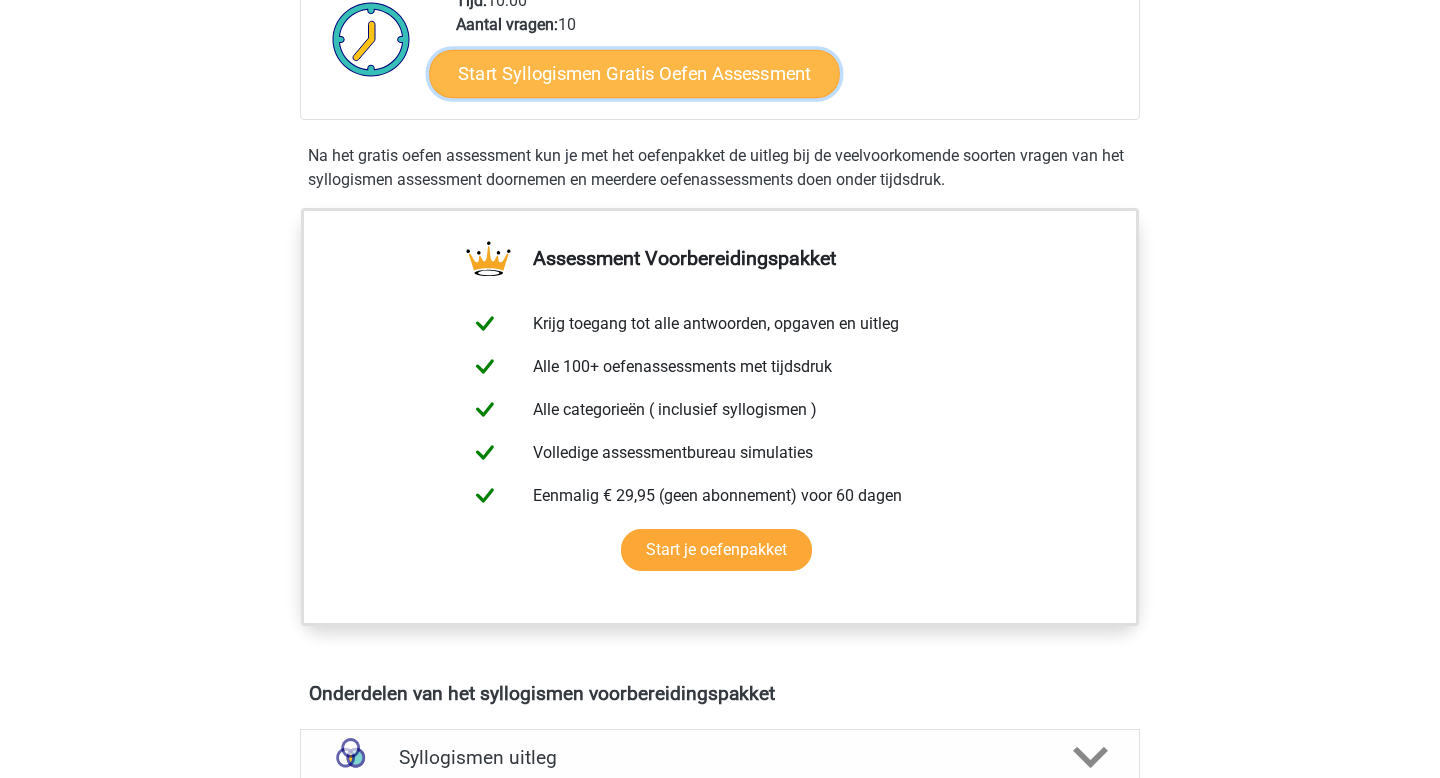 click on "Start Syllogismen
Gratis Oefen Assessment" at bounding box center [635, 73] 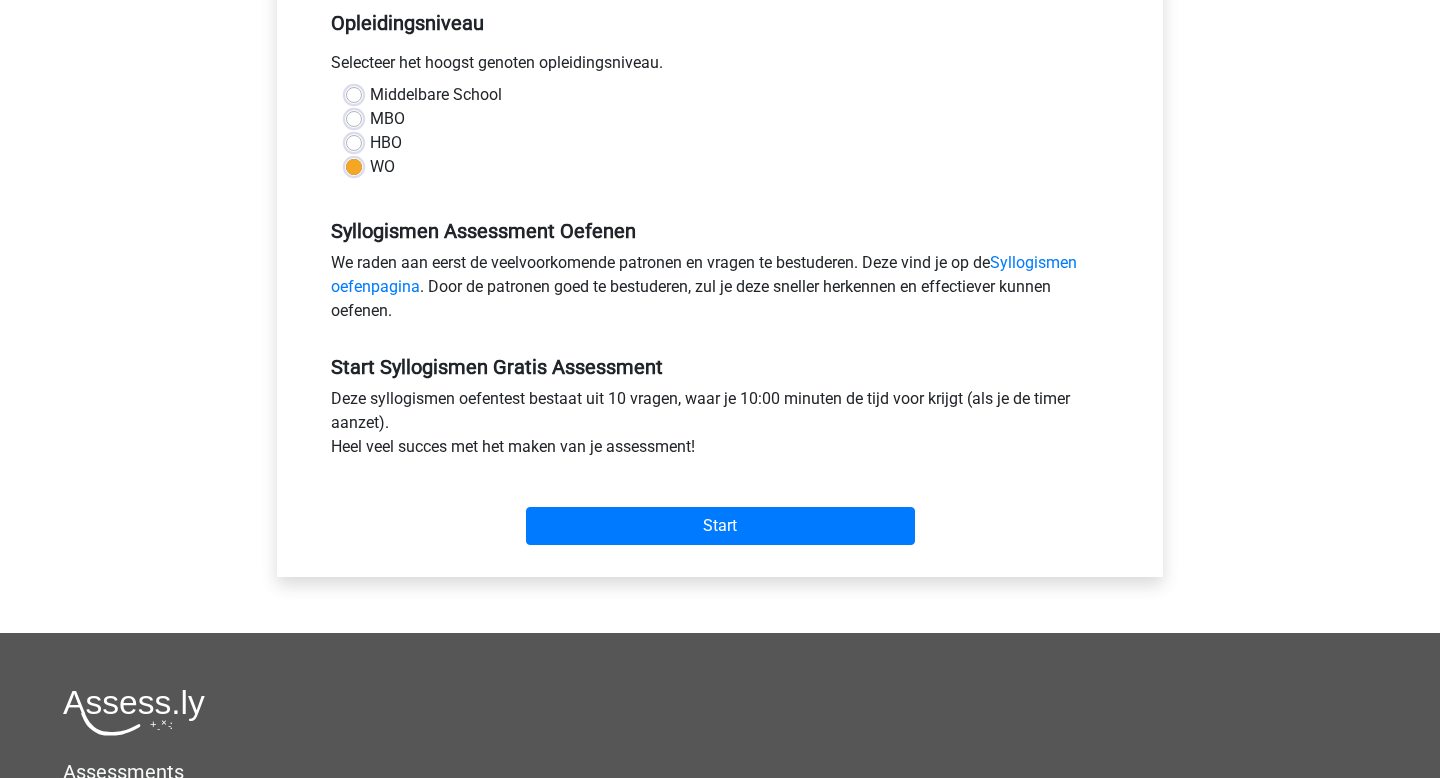 scroll, scrollTop: 504, scrollLeft: 0, axis: vertical 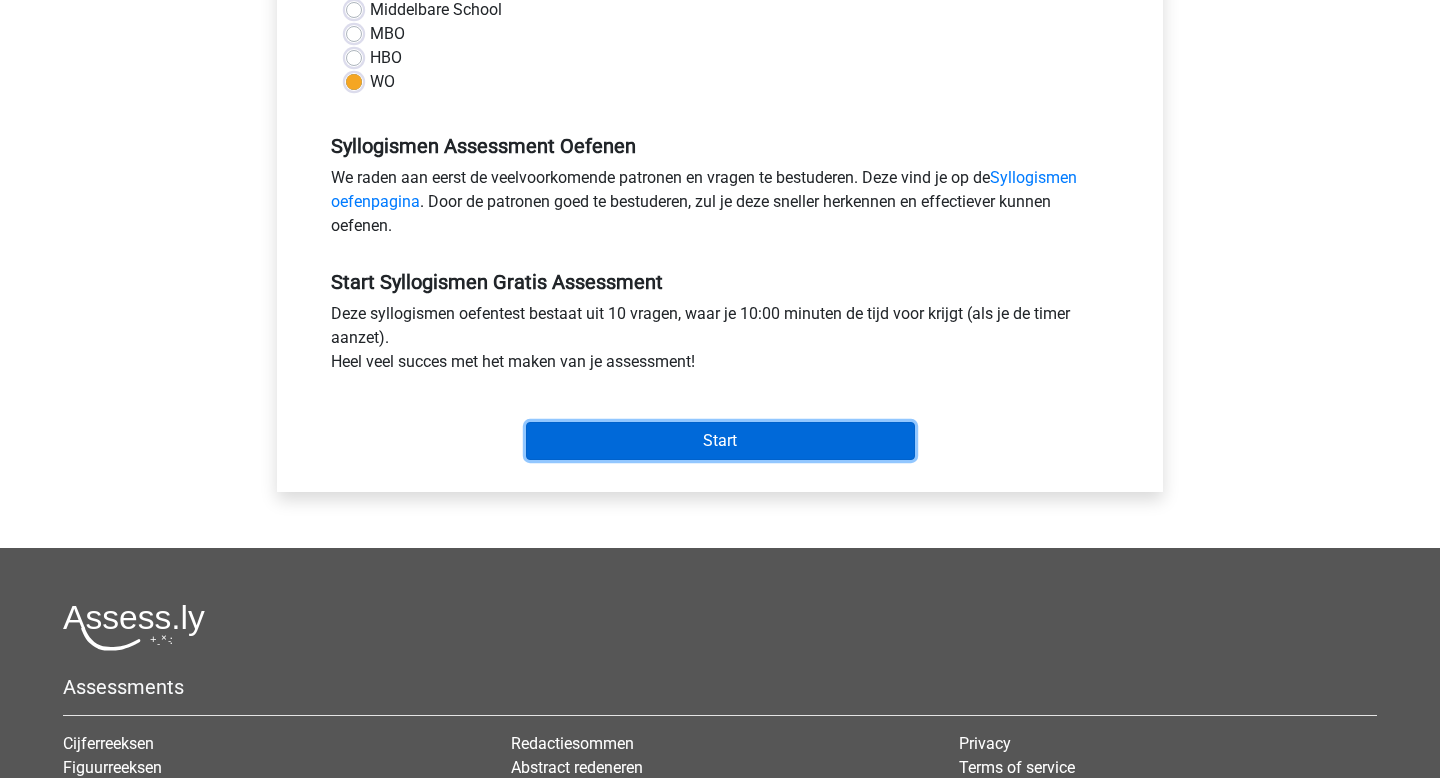 click on "Start" at bounding box center [720, 441] 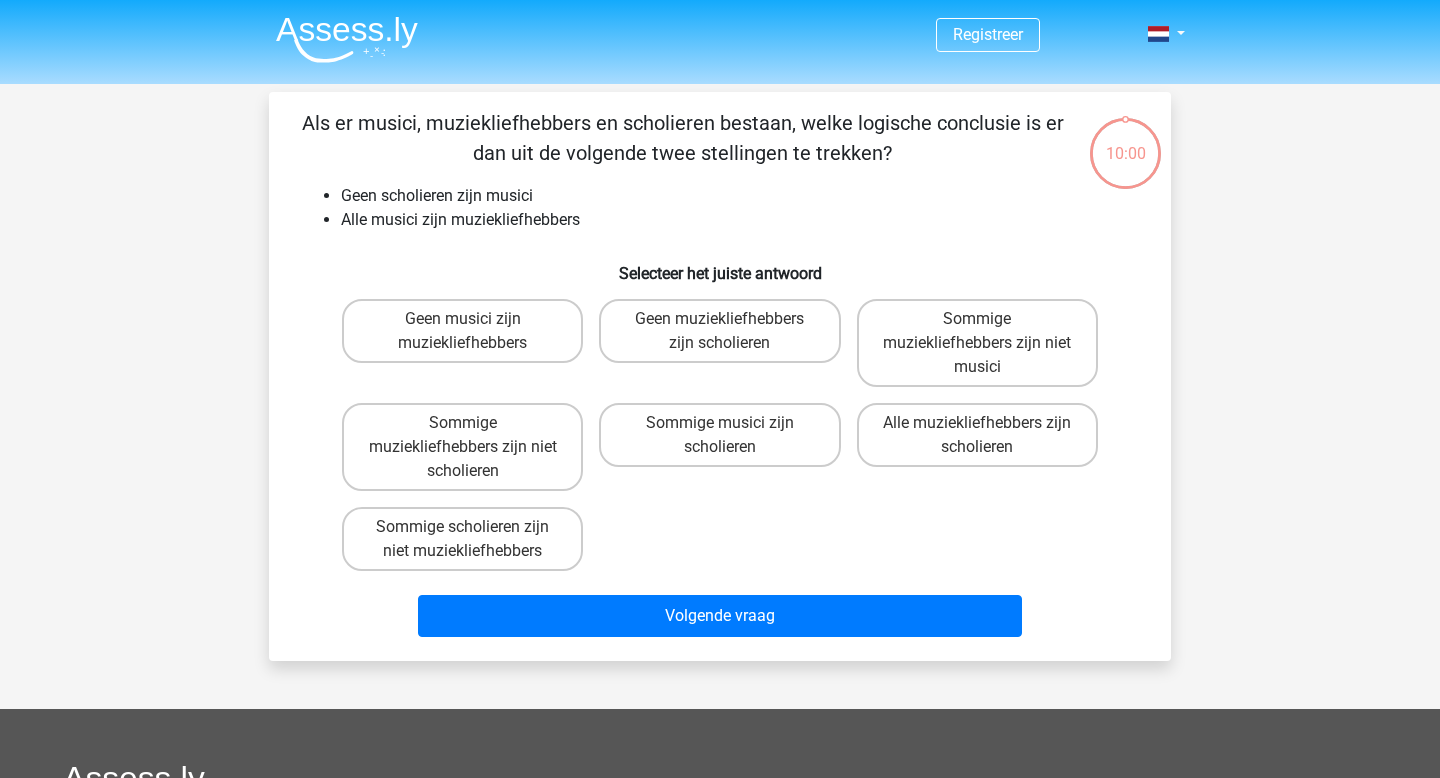 scroll, scrollTop: 0, scrollLeft: 0, axis: both 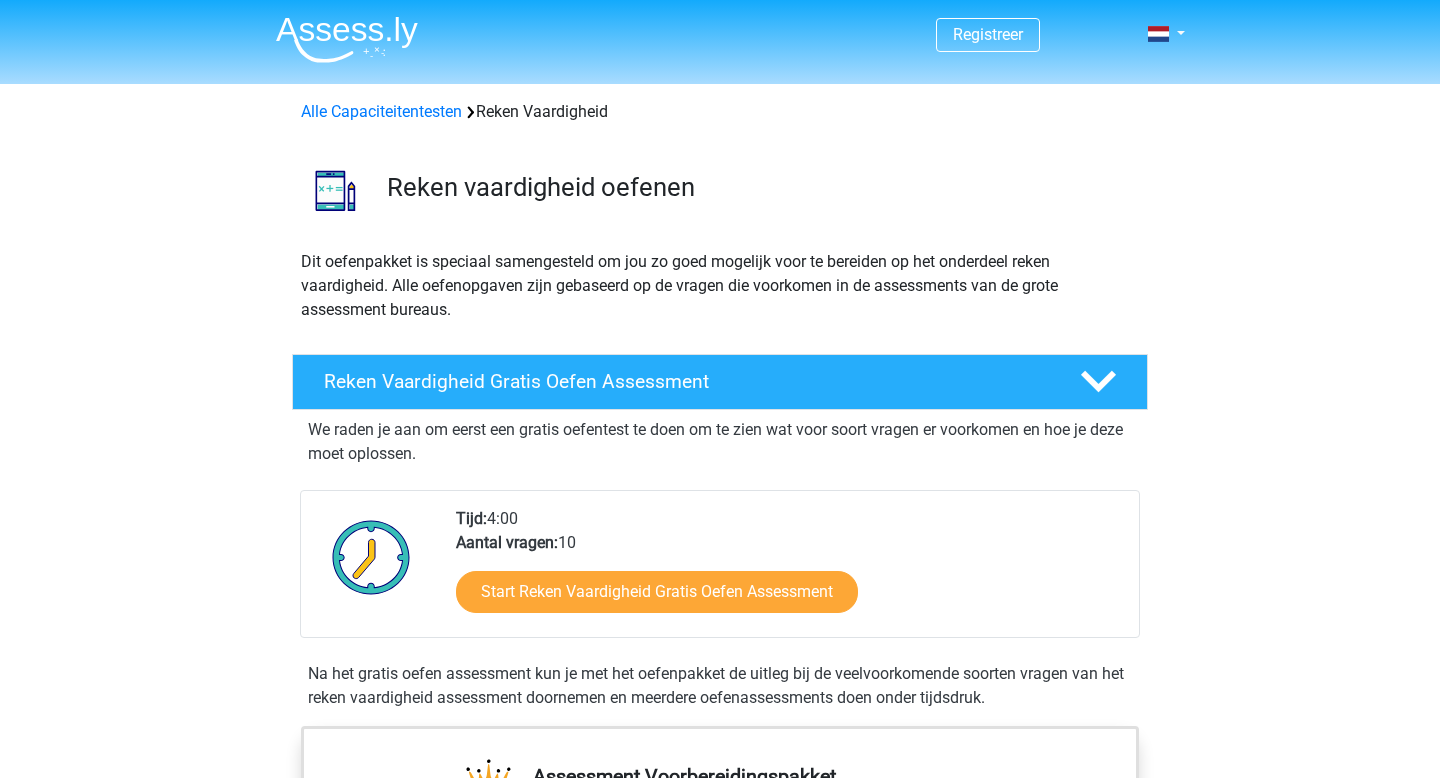 click on "Start Reken Vaardigheid
Gratis Oefen Assessment" at bounding box center [789, 596] 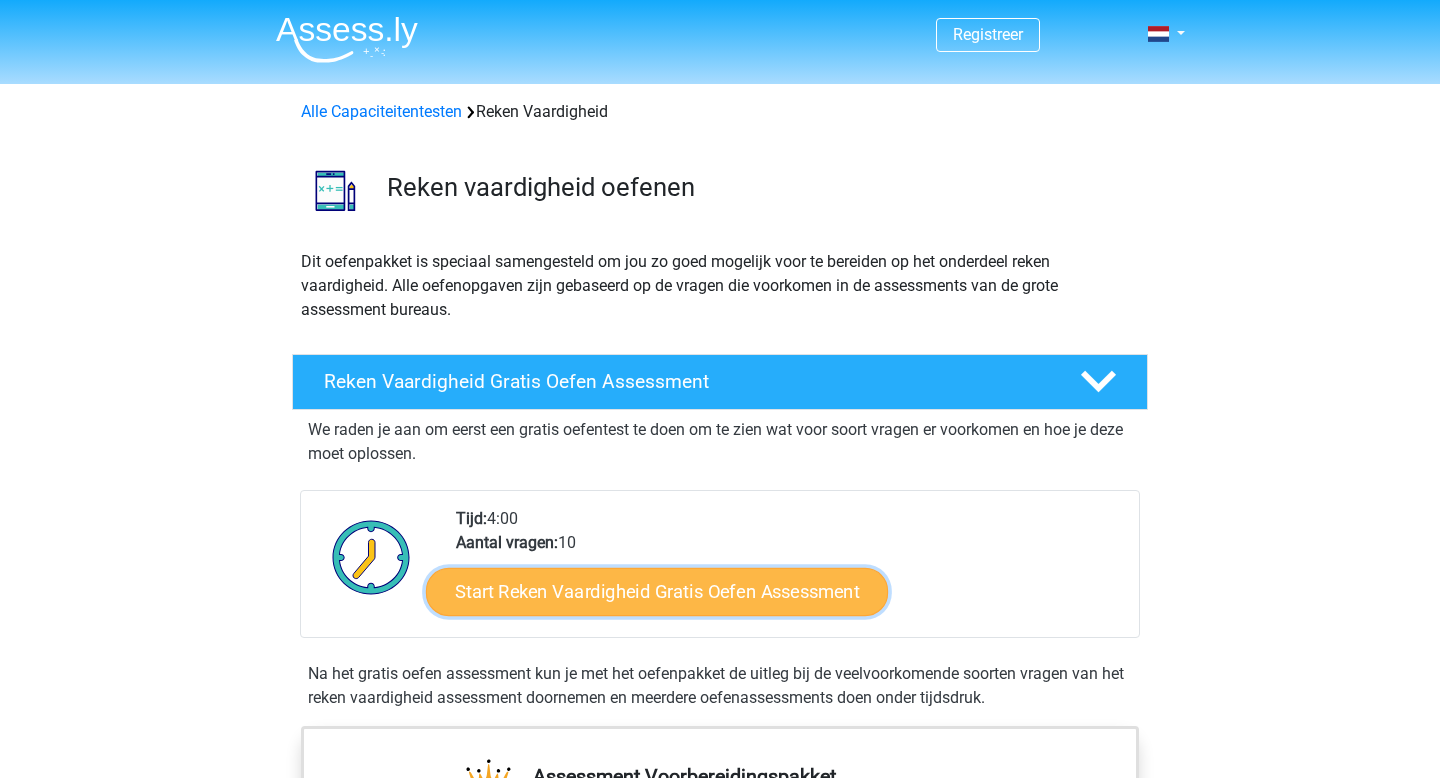 click on "Start Reken Vaardigheid
Gratis Oefen Assessment" at bounding box center [657, 591] 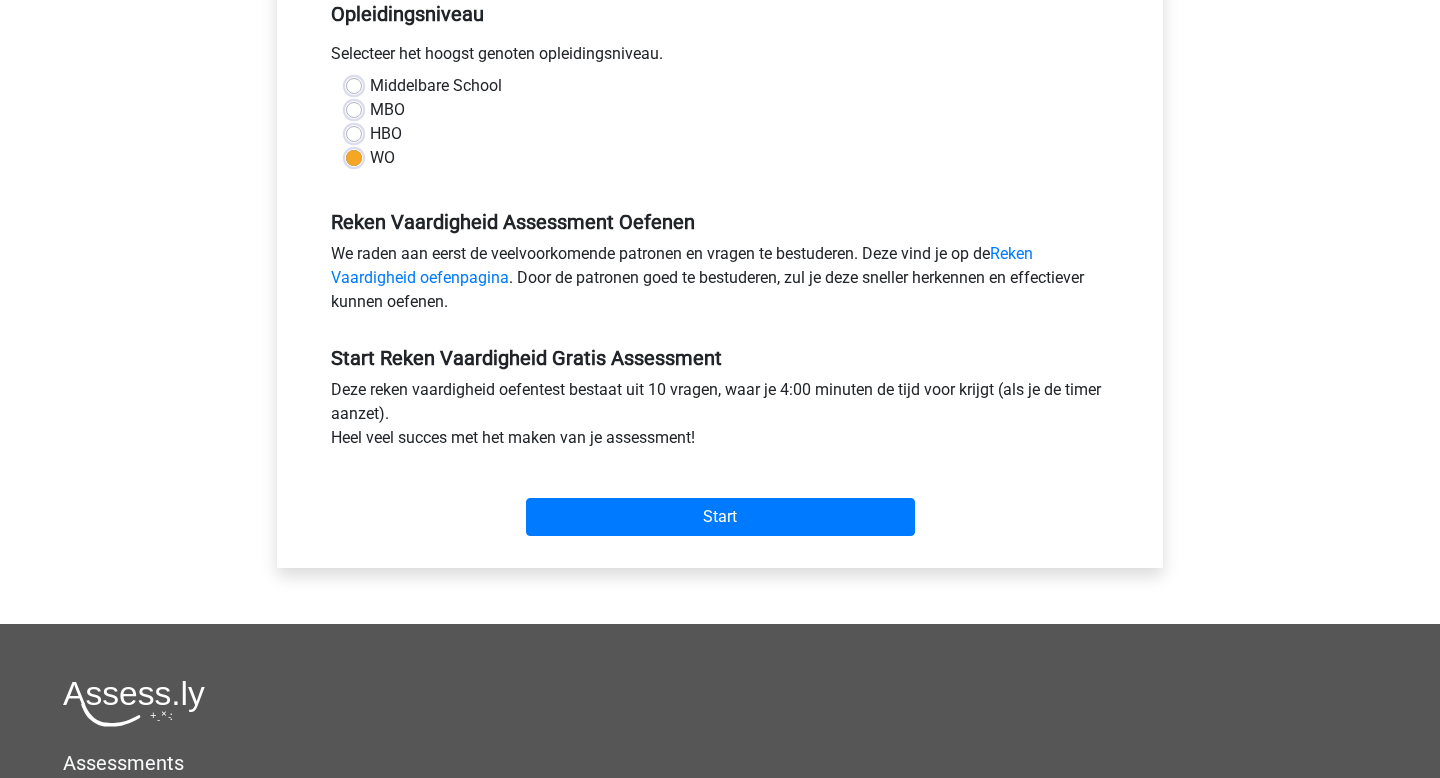 scroll, scrollTop: 443, scrollLeft: 0, axis: vertical 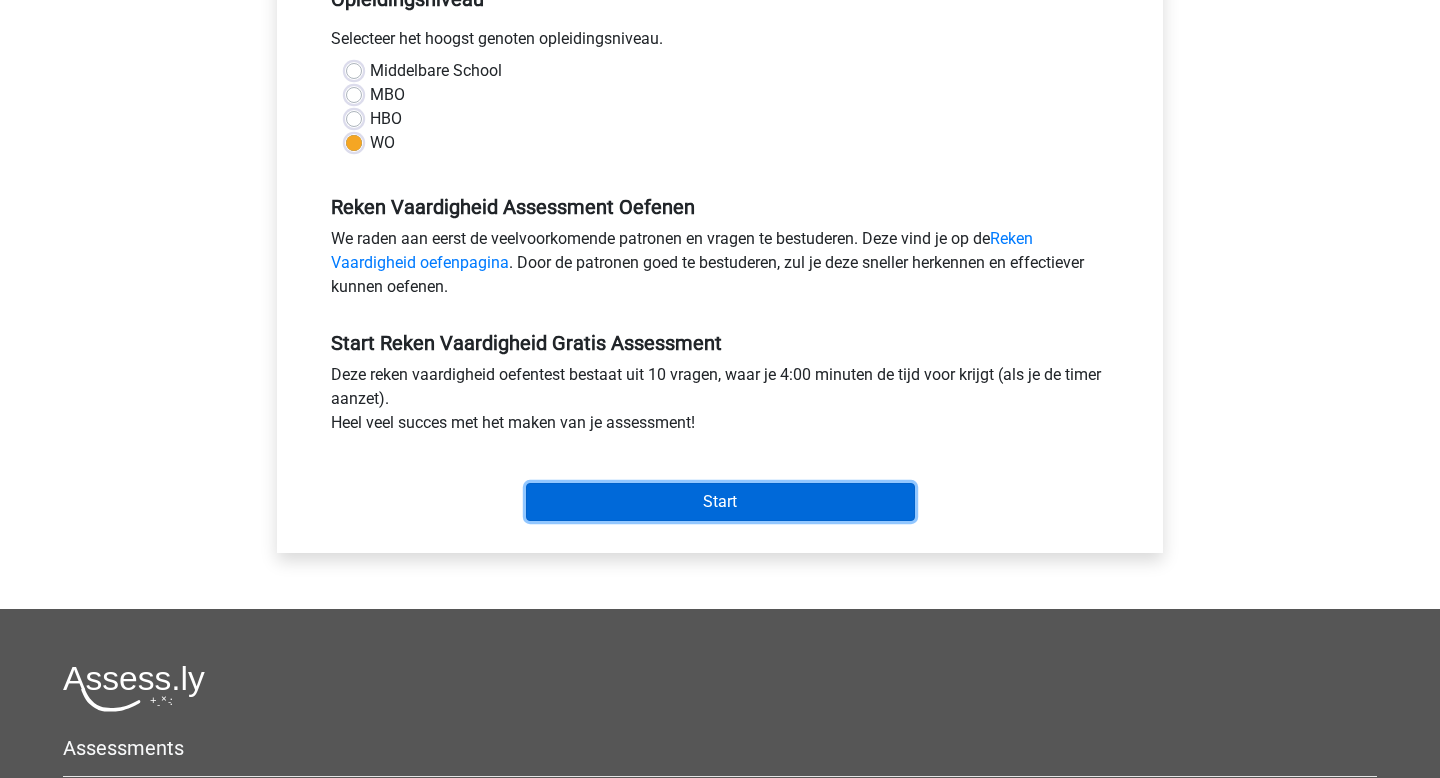 click on "Start" at bounding box center (720, 502) 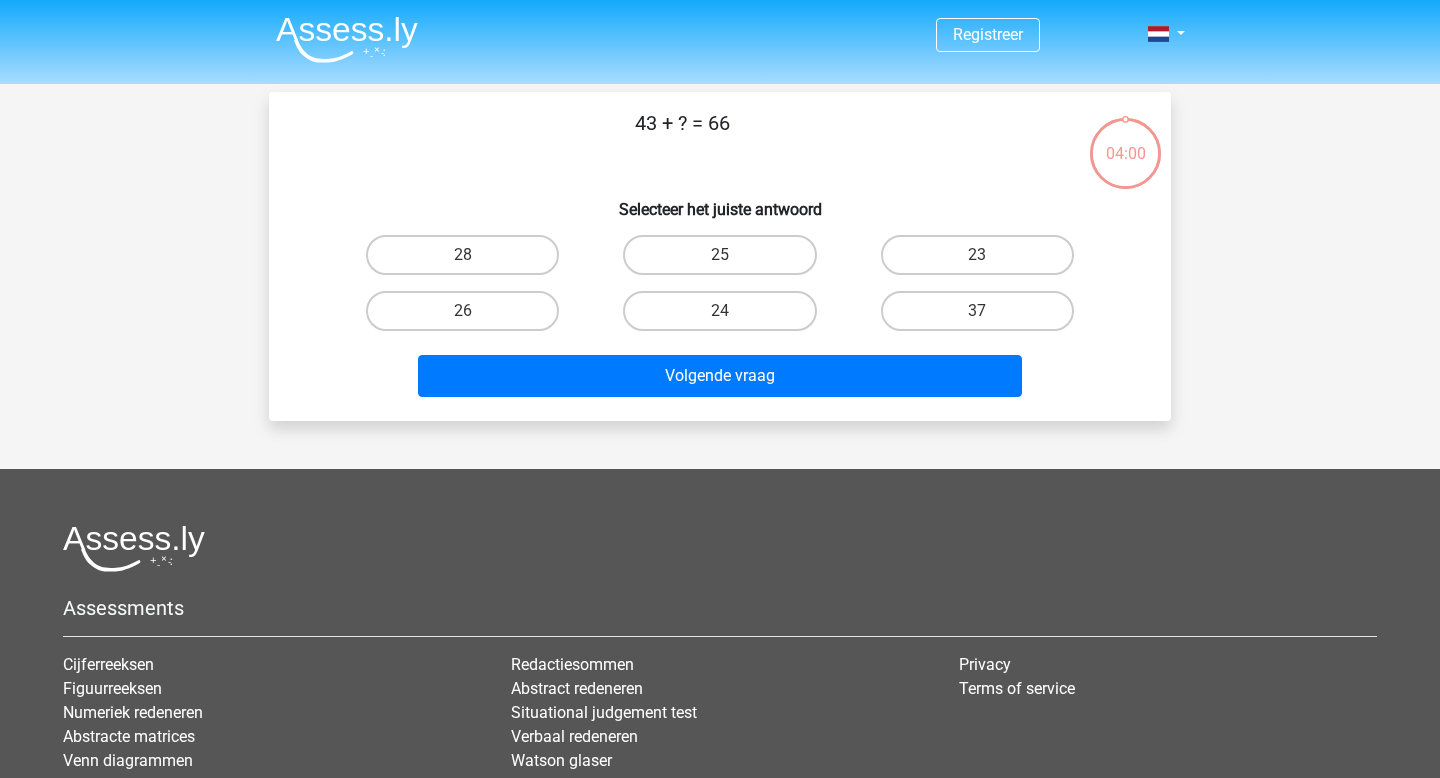 scroll, scrollTop: 0, scrollLeft: 0, axis: both 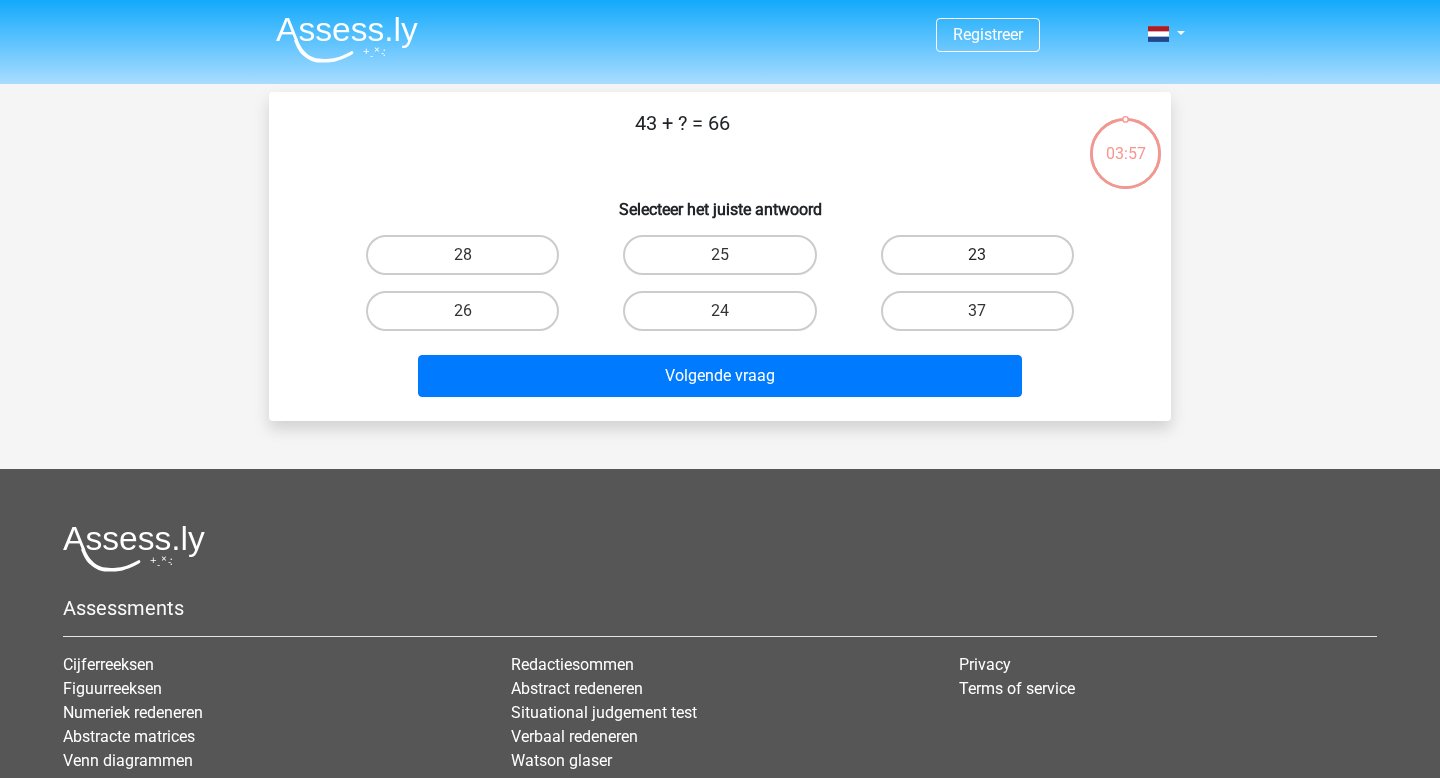 click on "23" at bounding box center [977, 255] 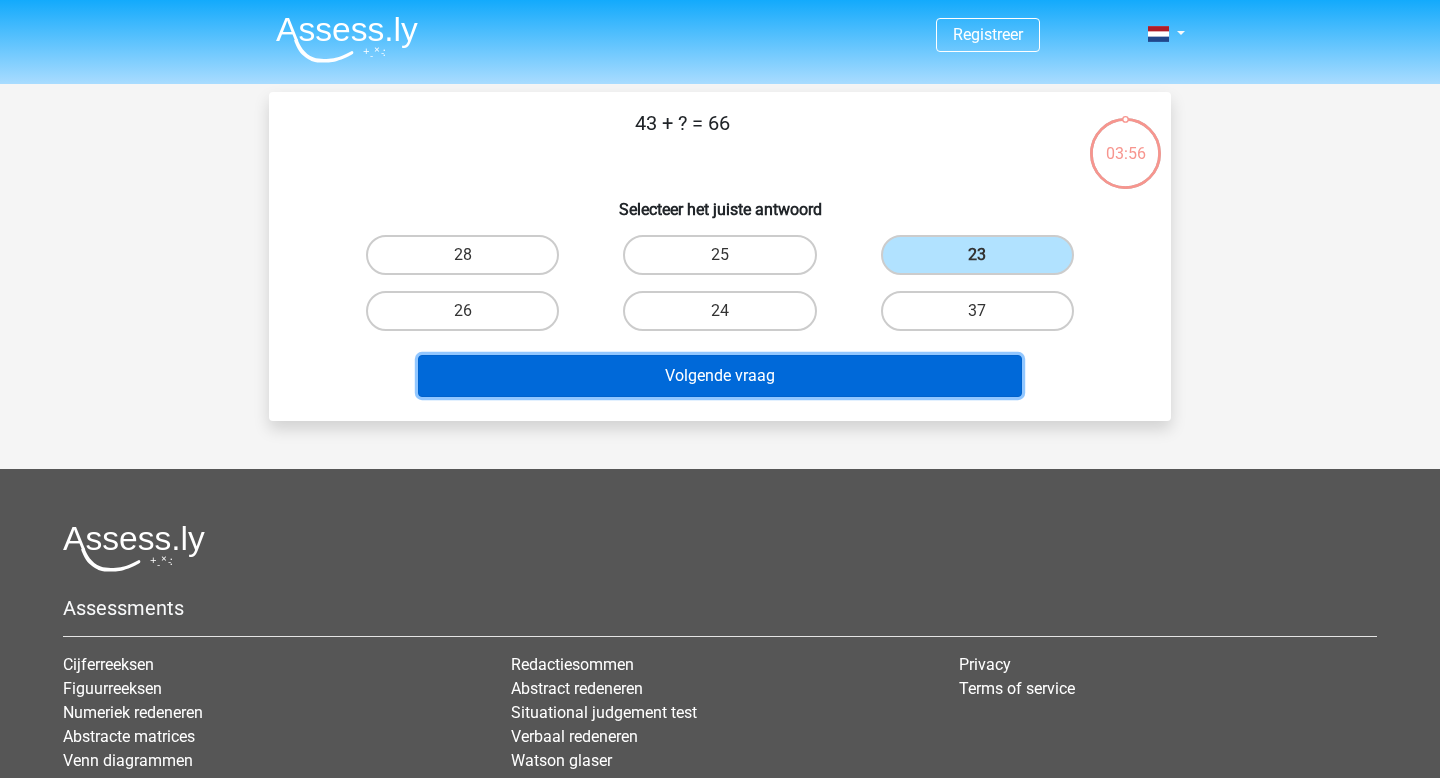 click on "Volgende vraag" at bounding box center [720, 376] 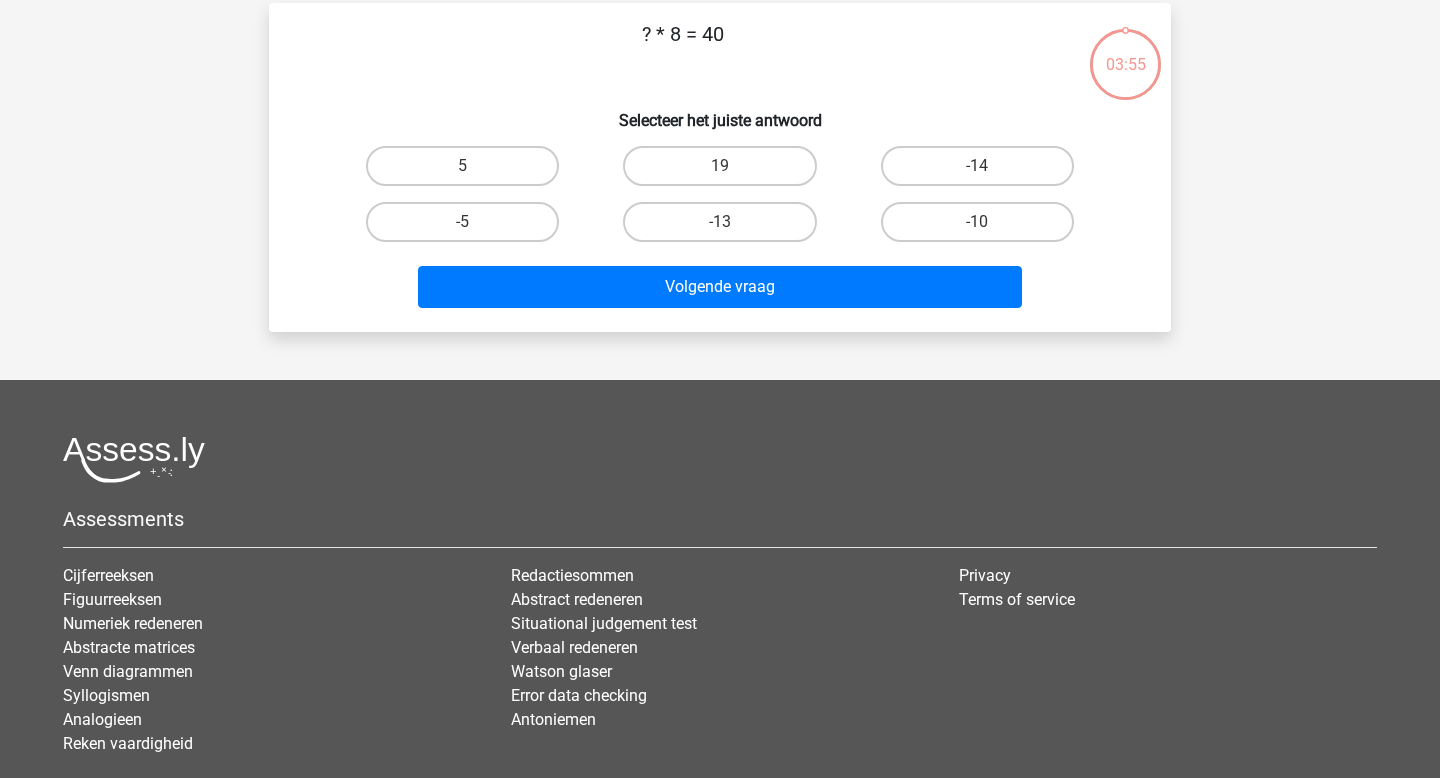 scroll, scrollTop: 92, scrollLeft: 0, axis: vertical 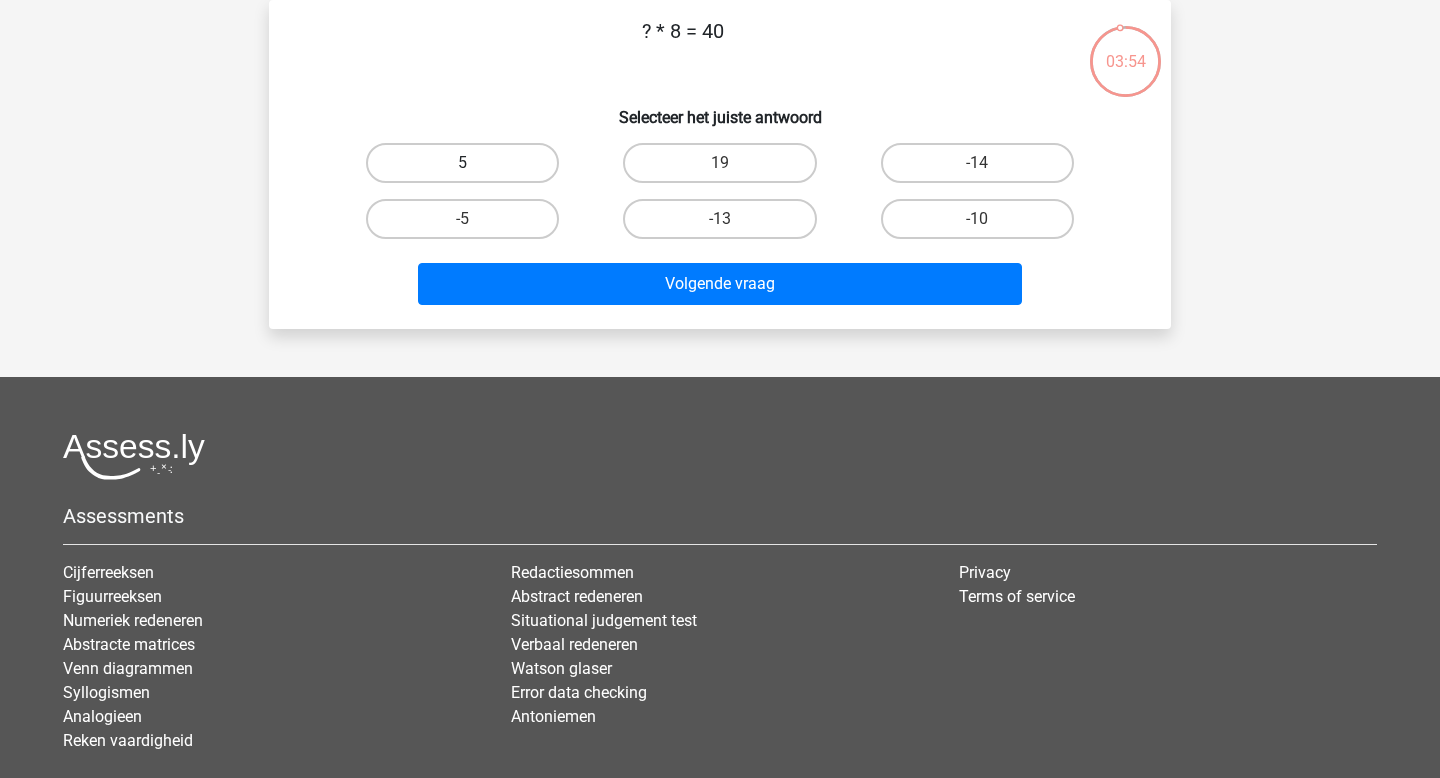 click on "5" at bounding box center (462, 163) 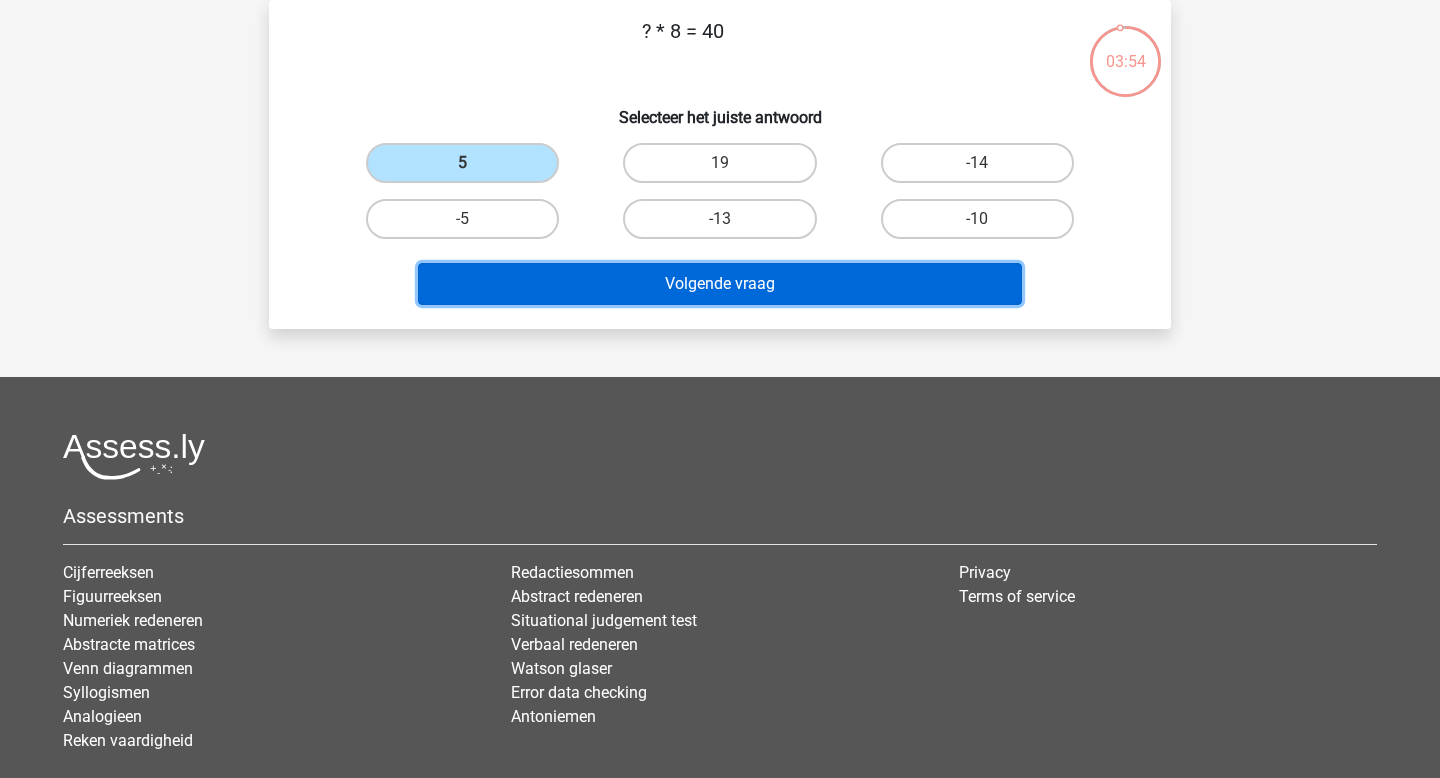 click on "Volgende vraag" at bounding box center (720, 284) 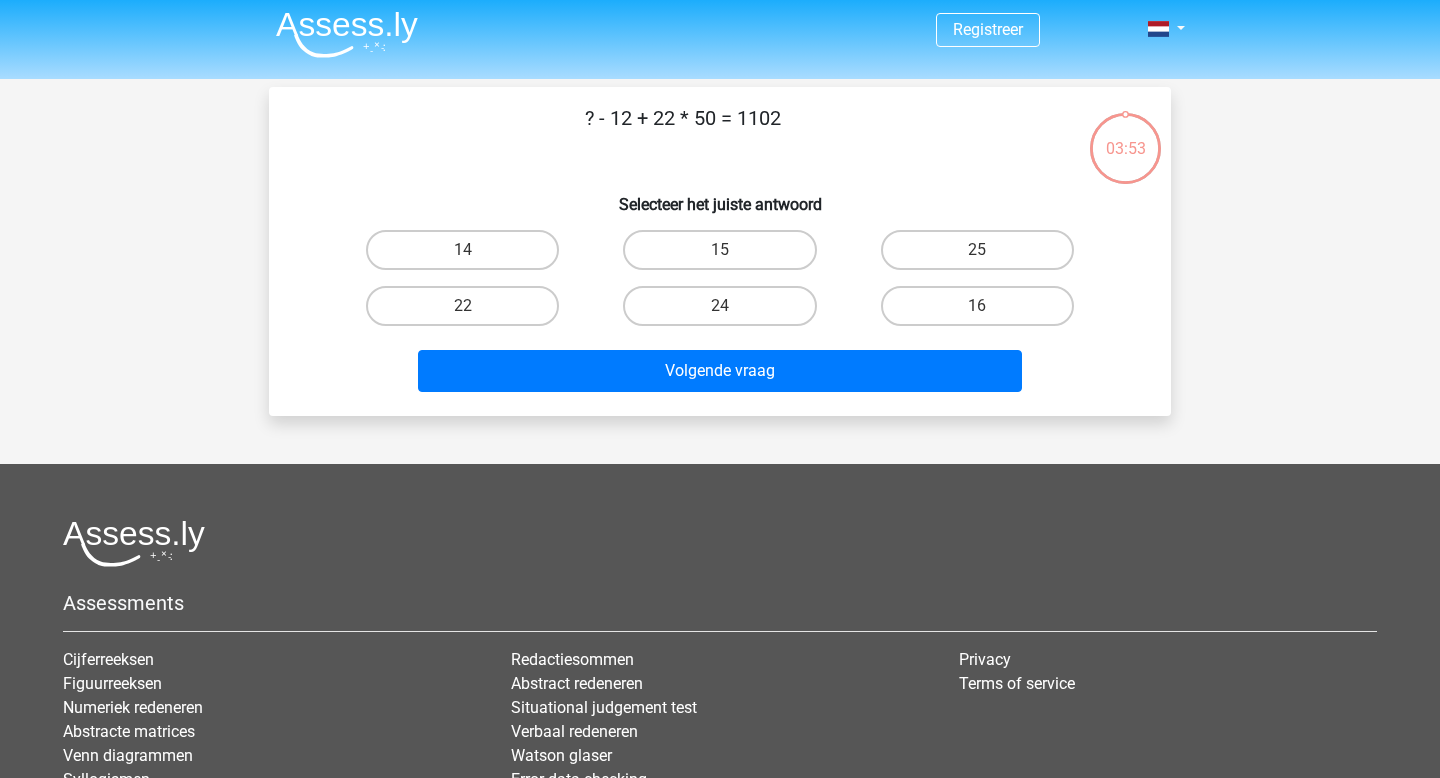 scroll, scrollTop: 0, scrollLeft: 0, axis: both 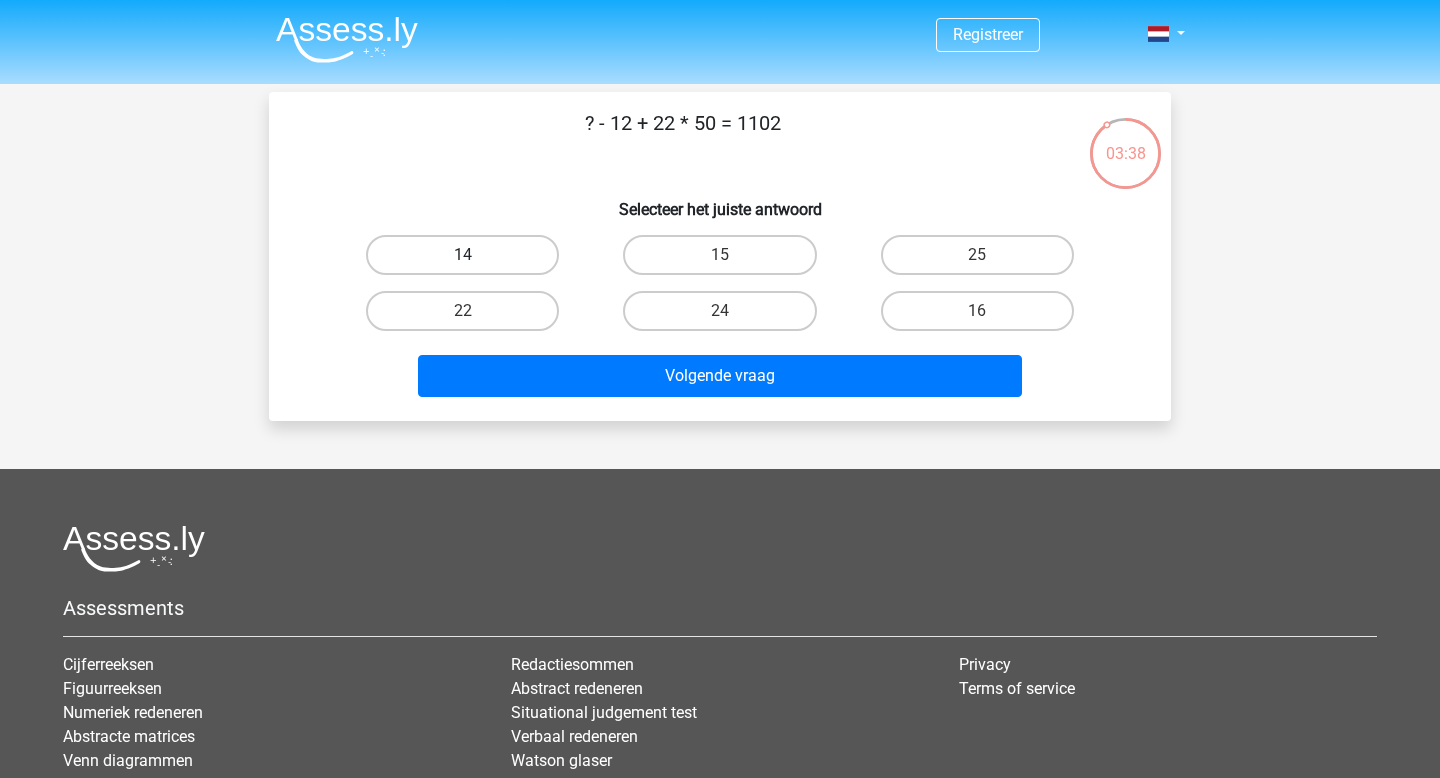 click on "14" at bounding box center (462, 255) 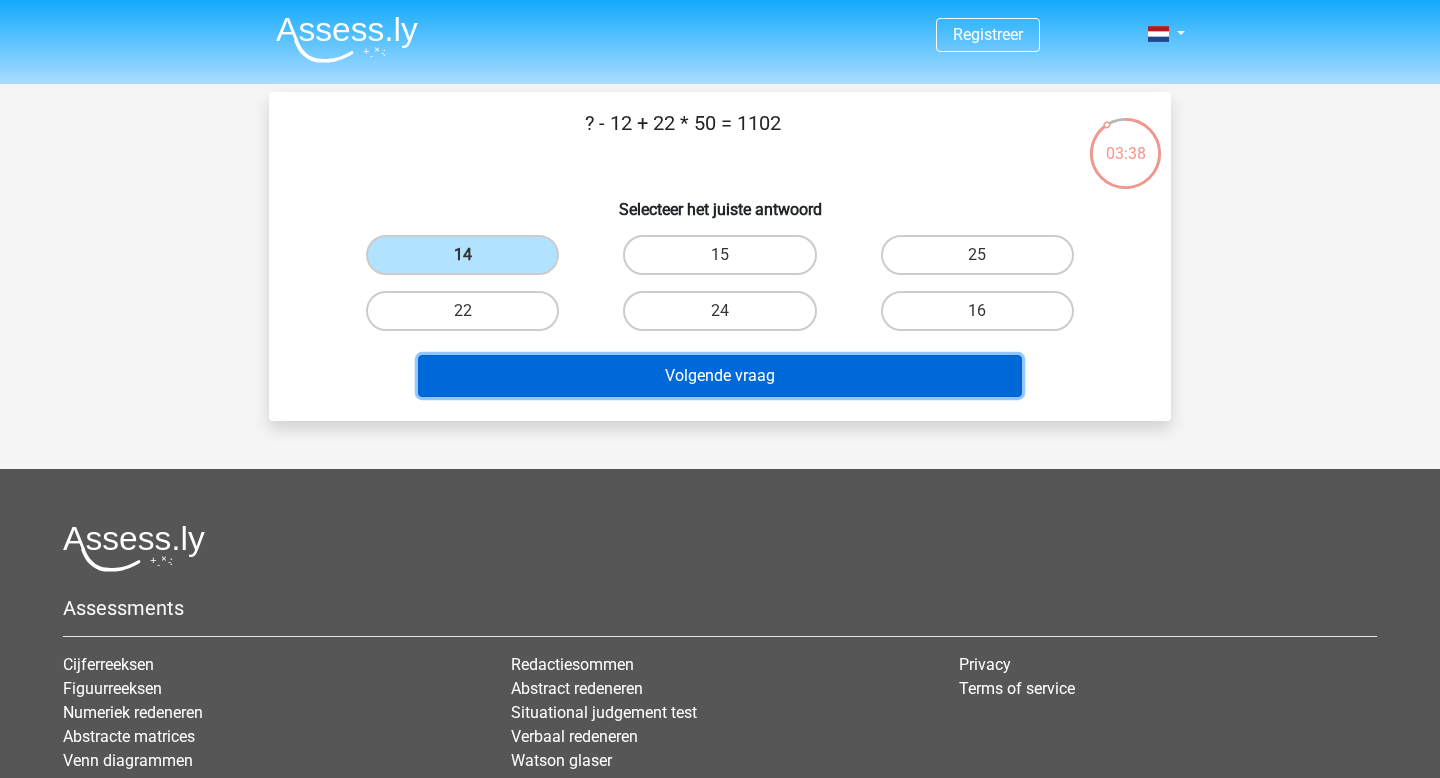 click on "Volgende vraag" at bounding box center (720, 376) 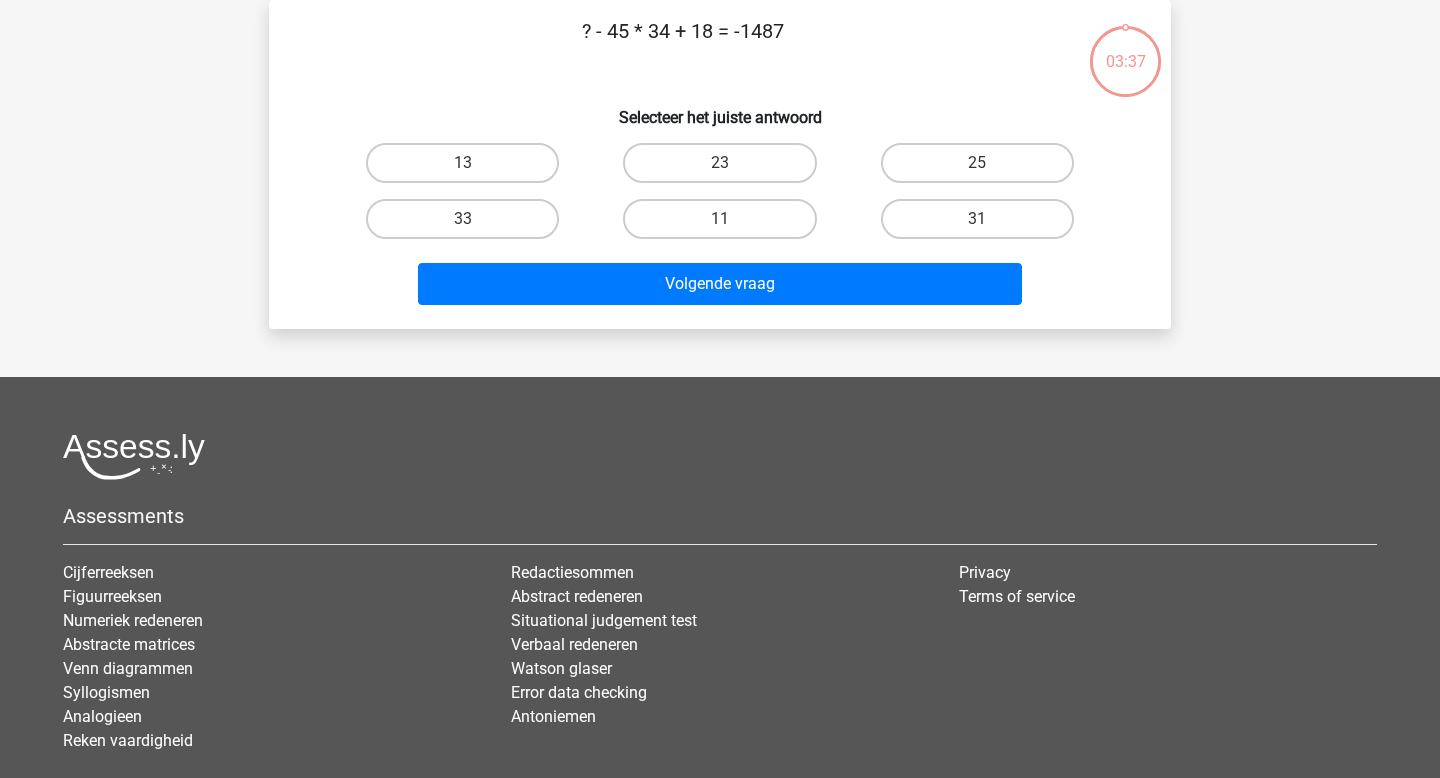 scroll, scrollTop: 0, scrollLeft: 0, axis: both 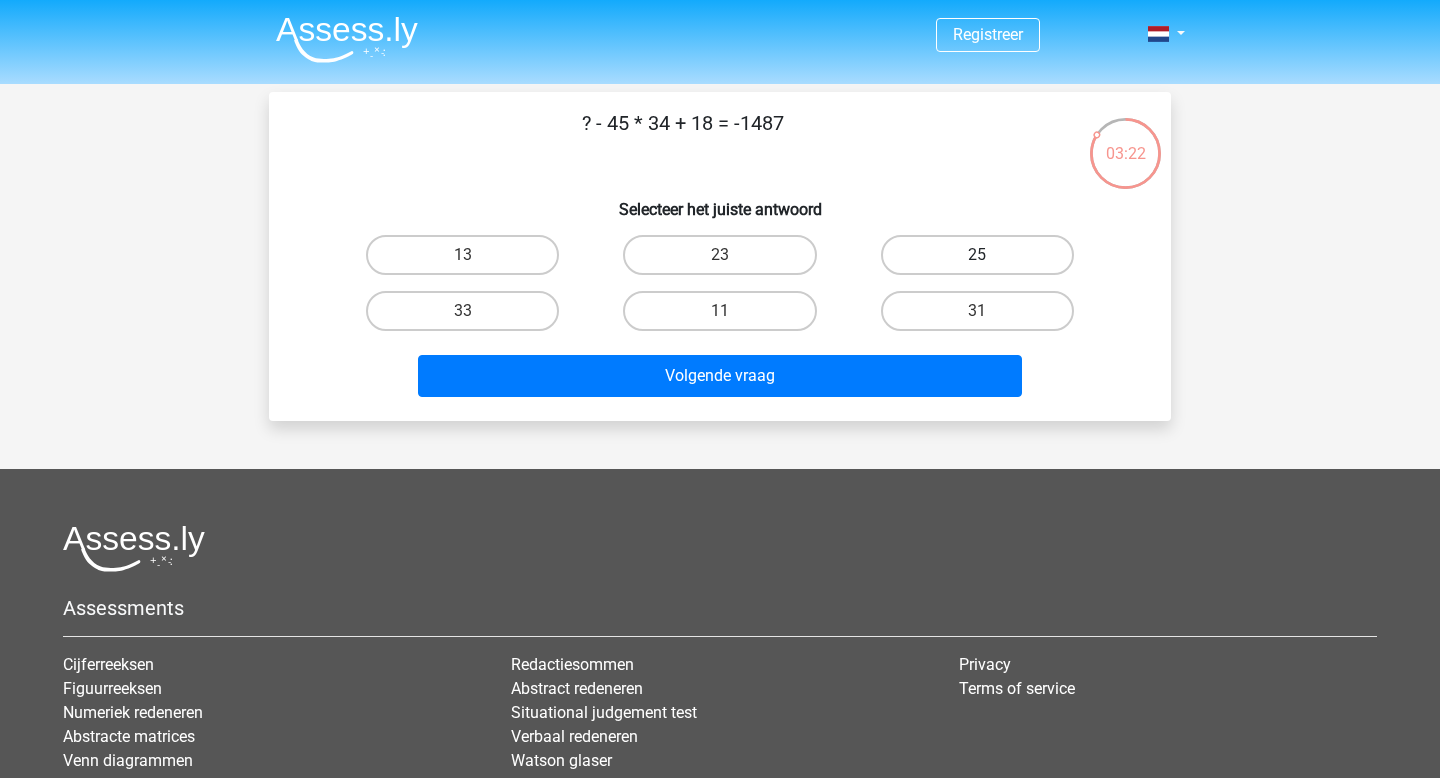 click on "25" at bounding box center (977, 255) 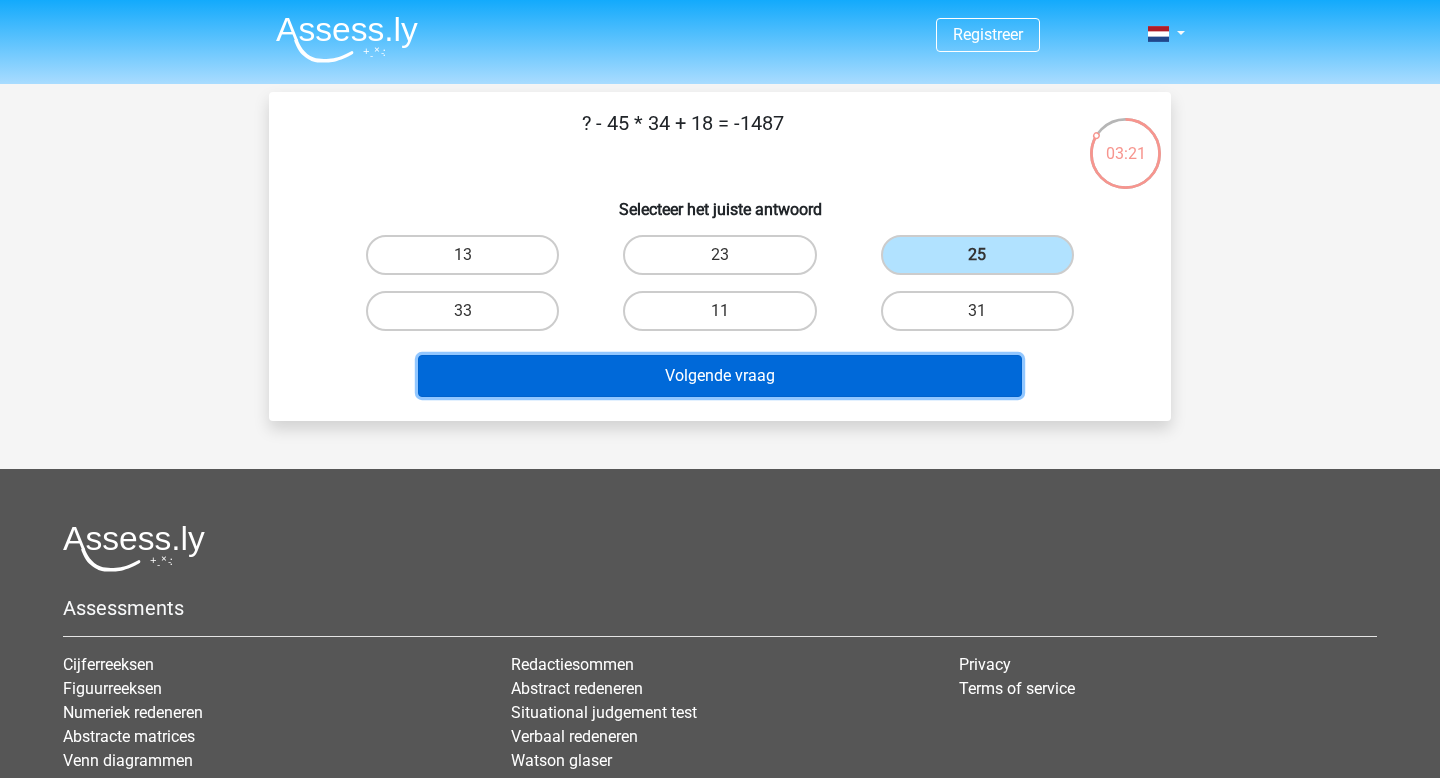 click on "Volgende vraag" at bounding box center [720, 376] 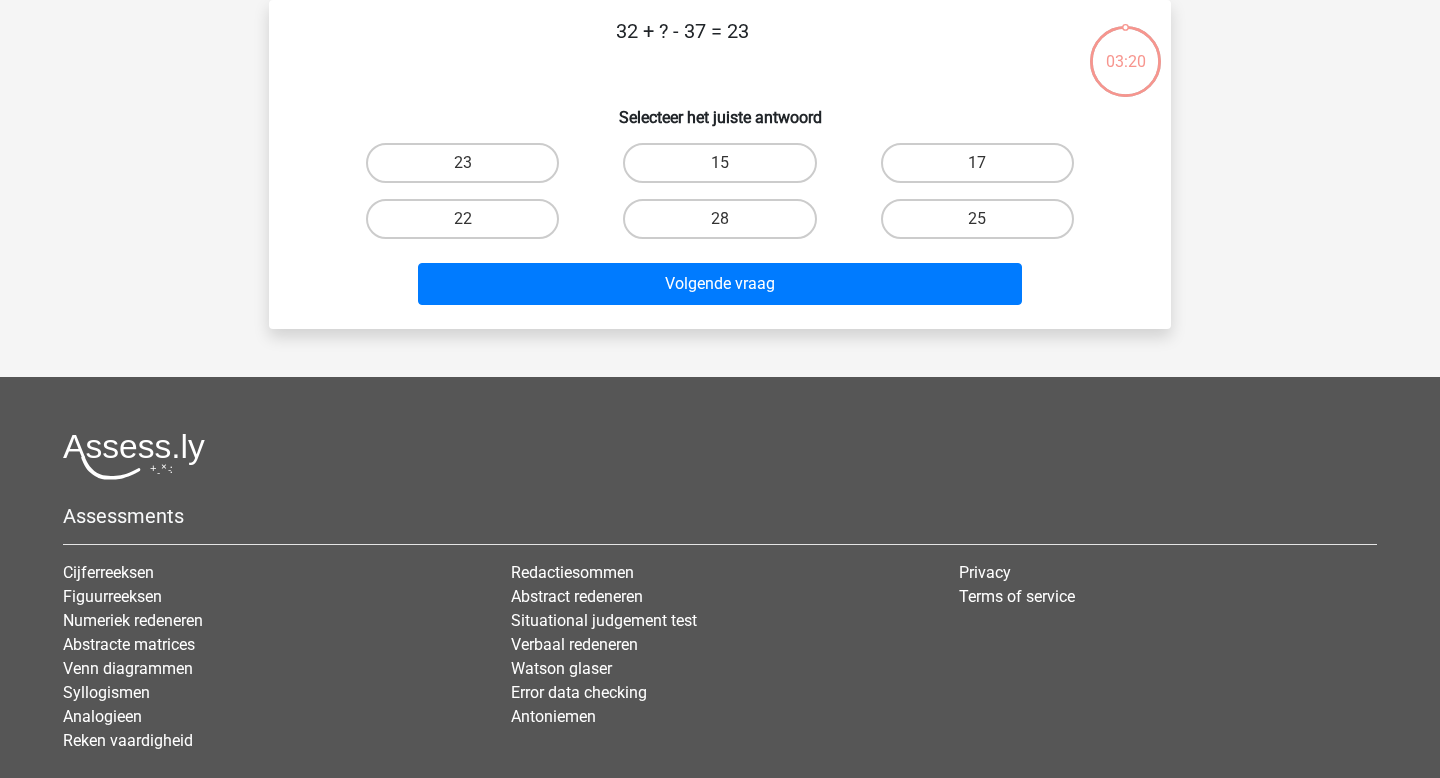 scroll, scrollTop: 0, scrollLeft: 0, axis: both 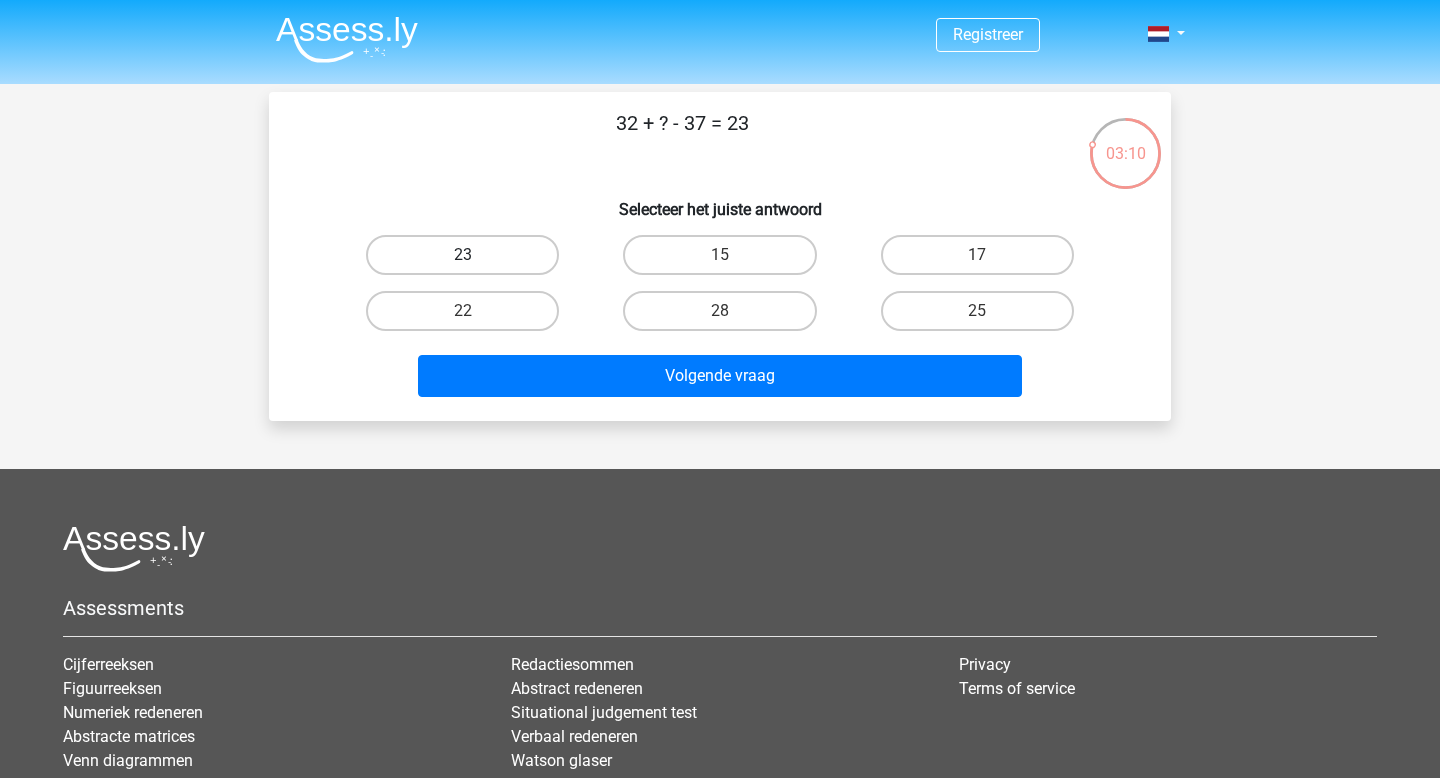 click on "23" at bounding box center (462, 255) 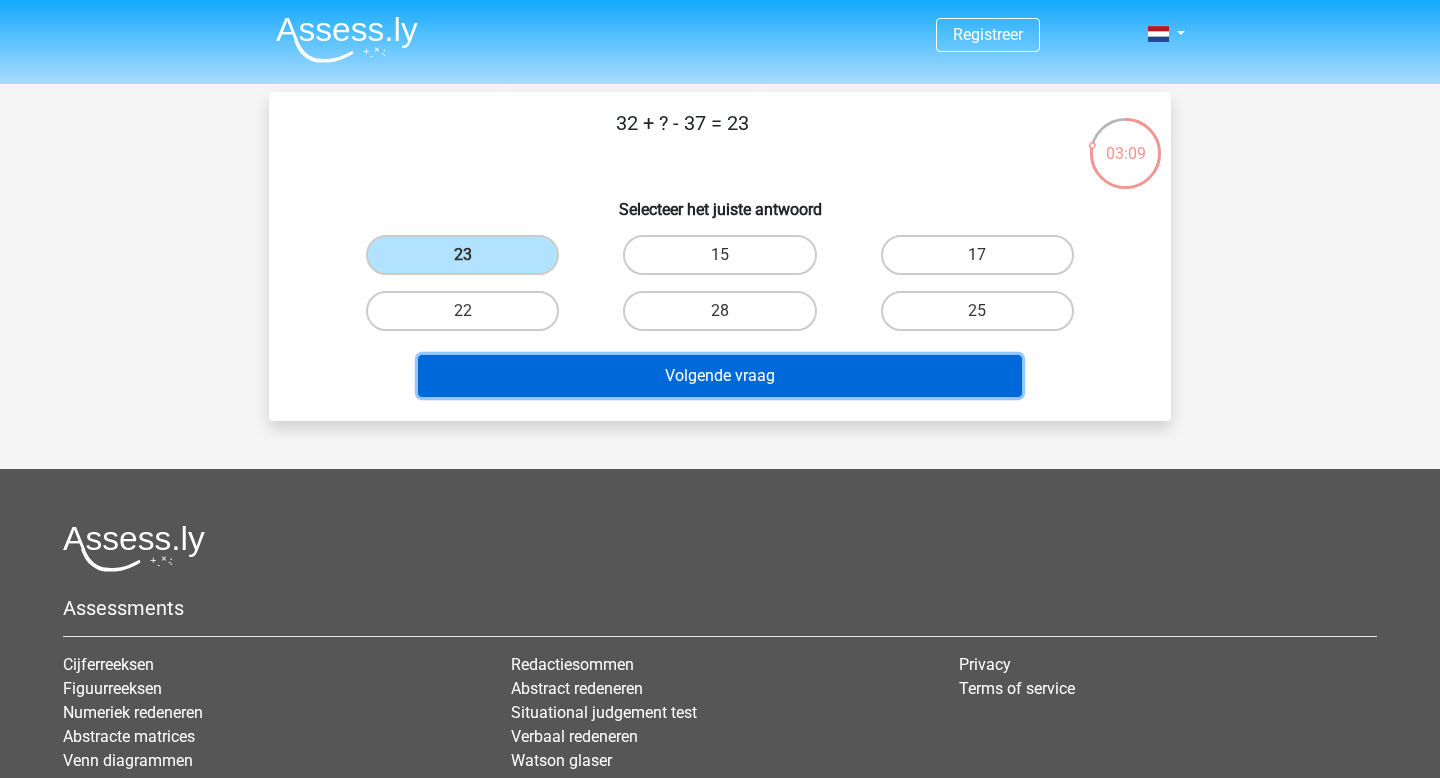 click on "Volgende vraag" at bounding box center (720, 376) 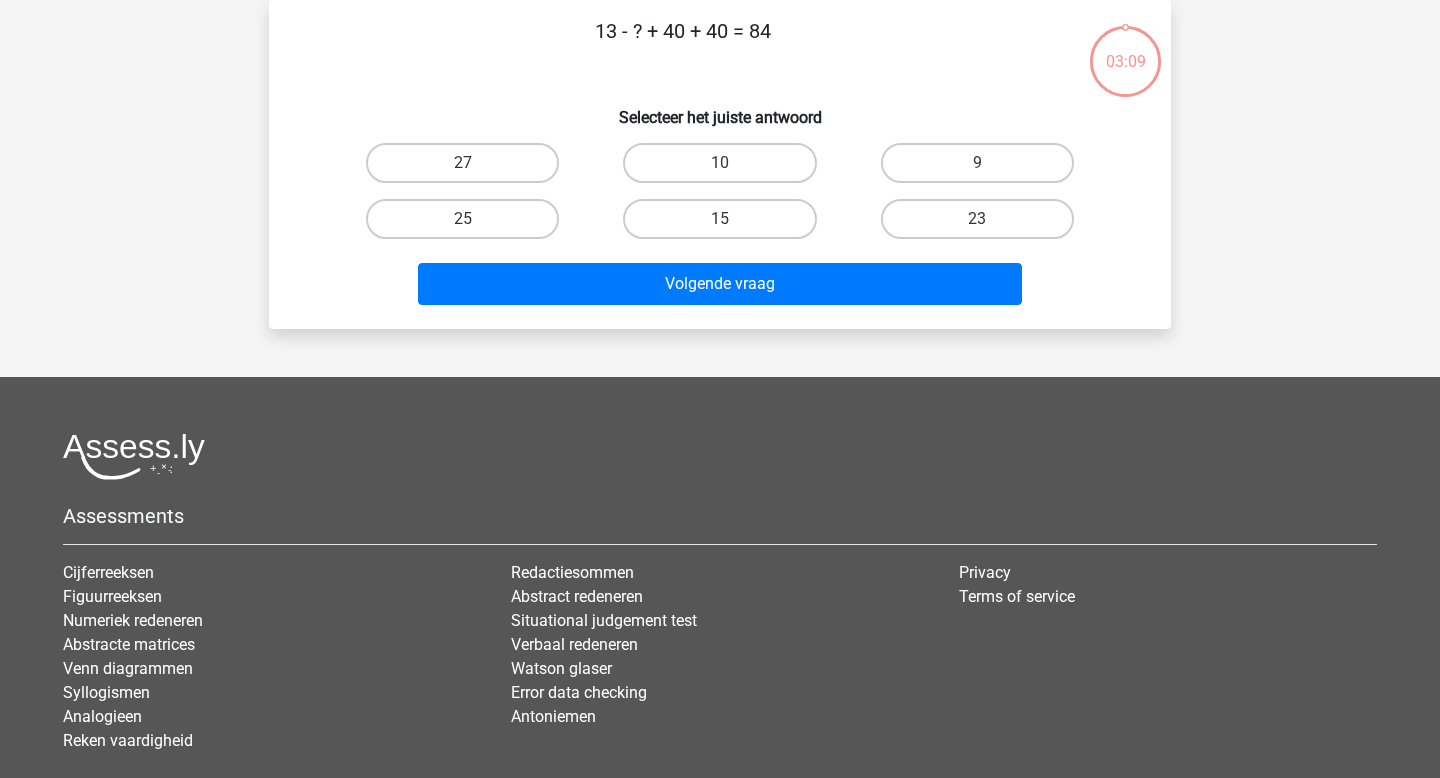 scroll, scrollTop: 0, scrollLeft: 0, axis: both 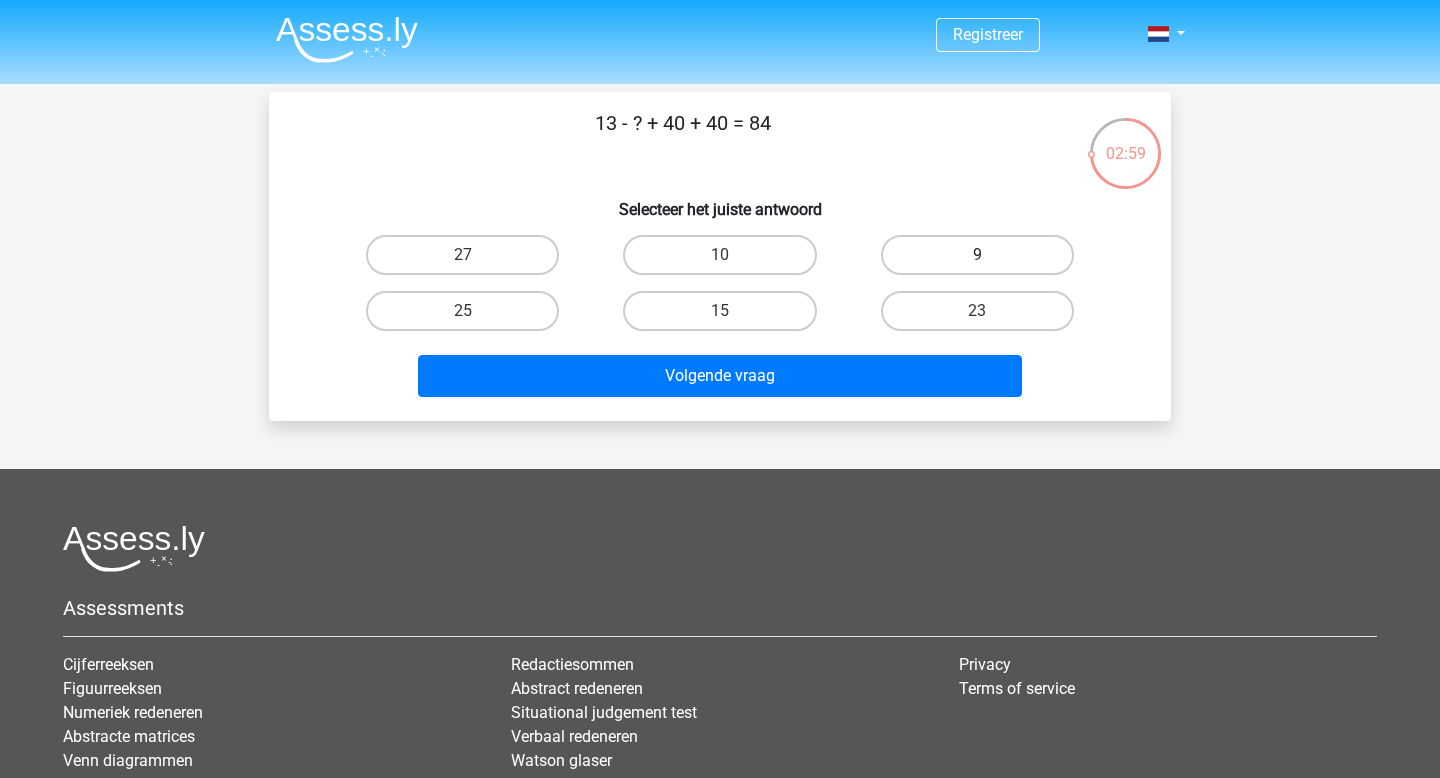 click on "9" at bounding box center (977, 255) 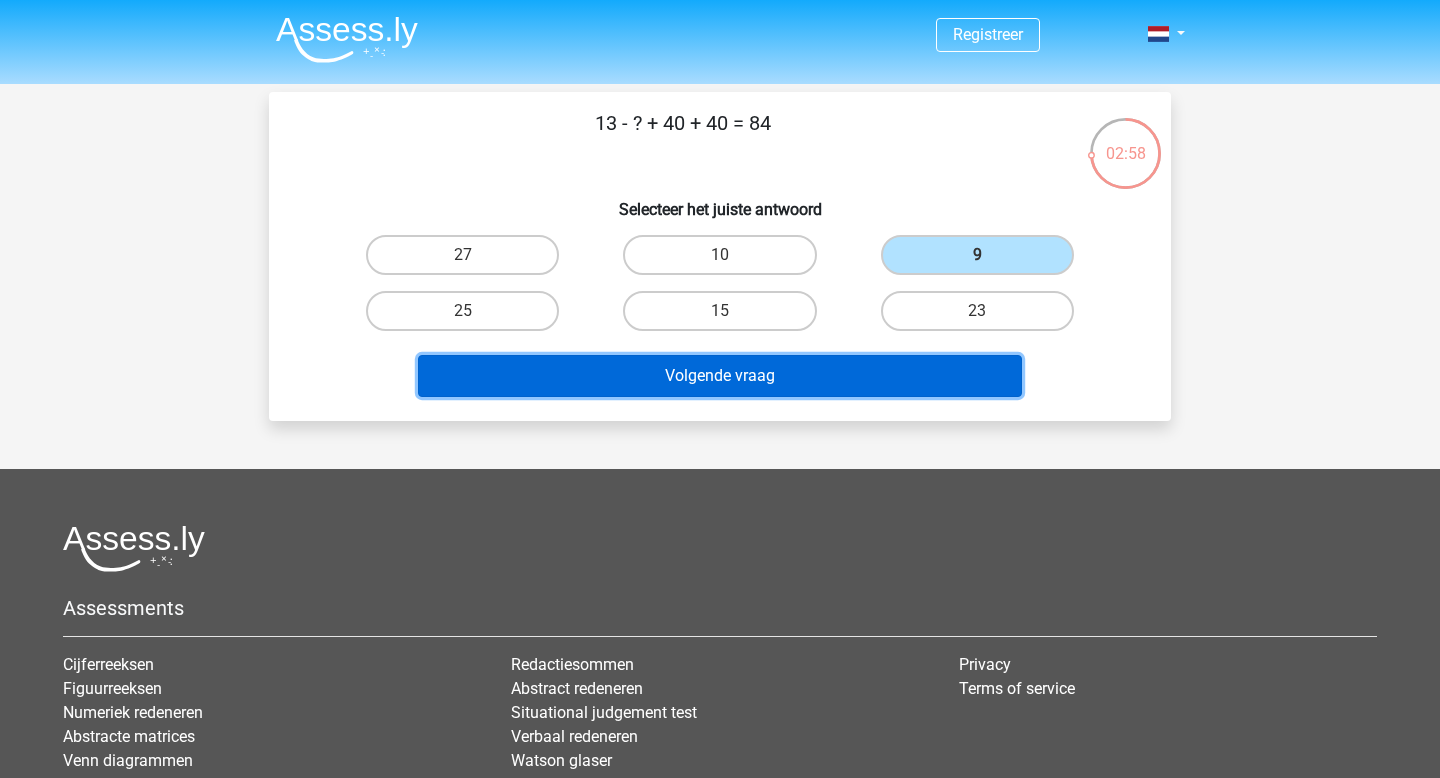 click on "Volgende vraag" at bounding box center [720, 376] 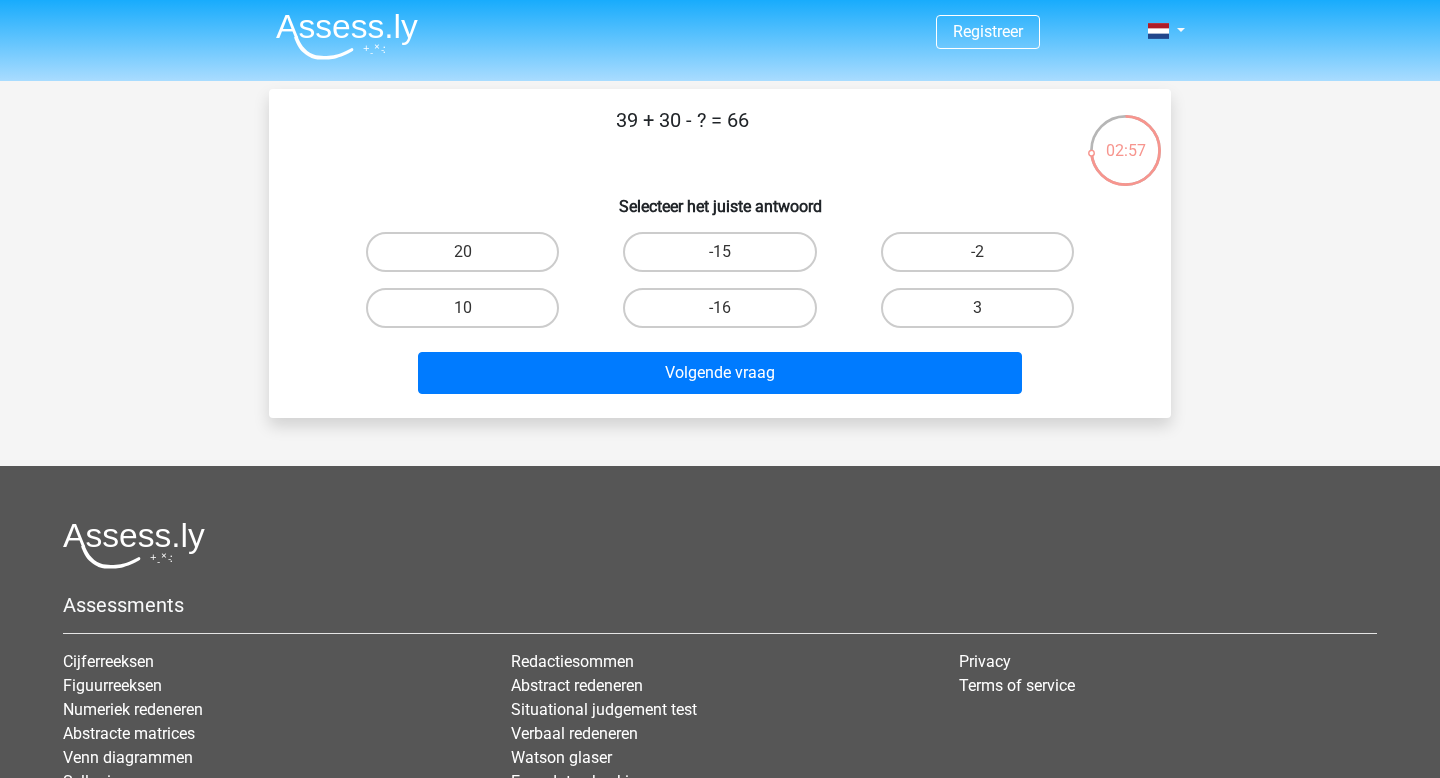 scroll, scrollTop: 2, scrollLeft: 0, axis: vertical 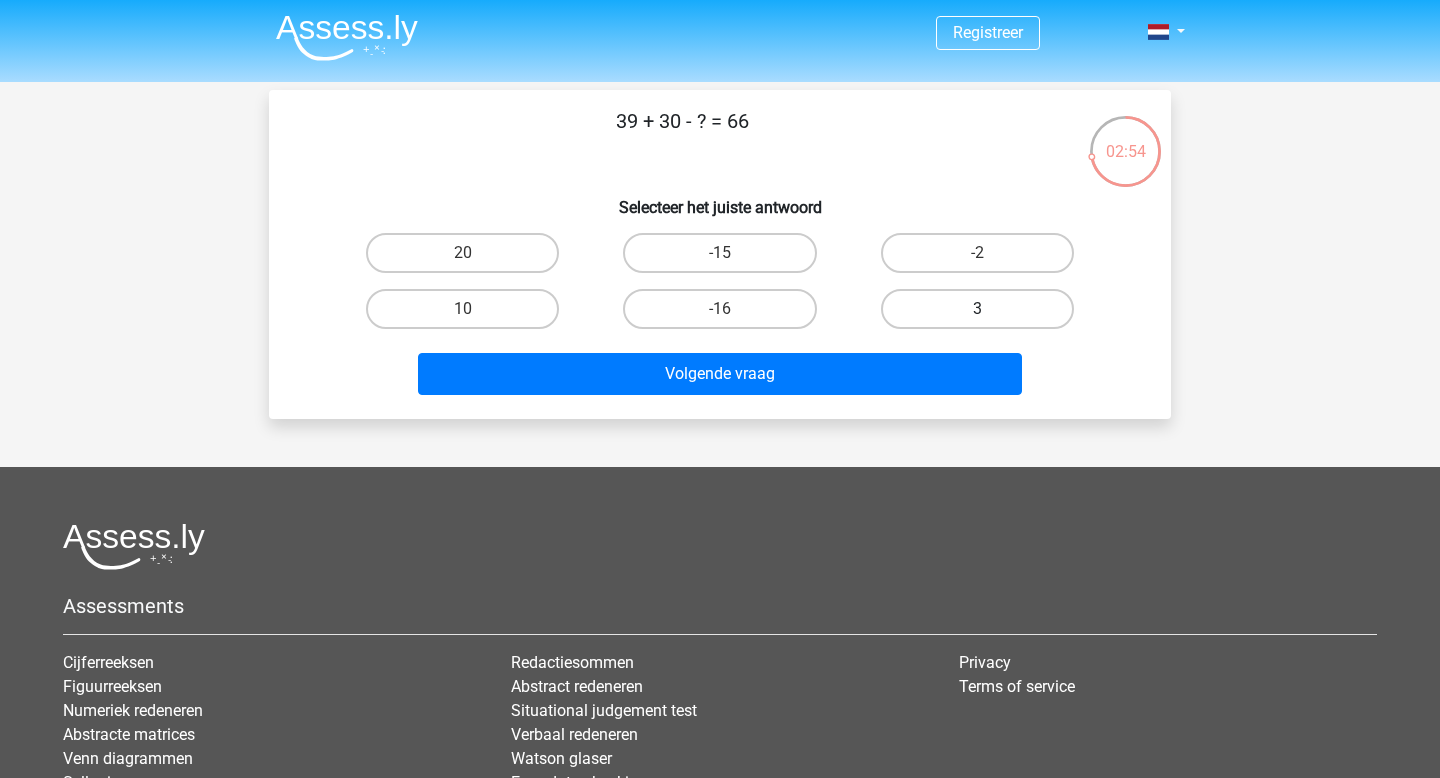 click on "3" at bounding box center [977, 309] 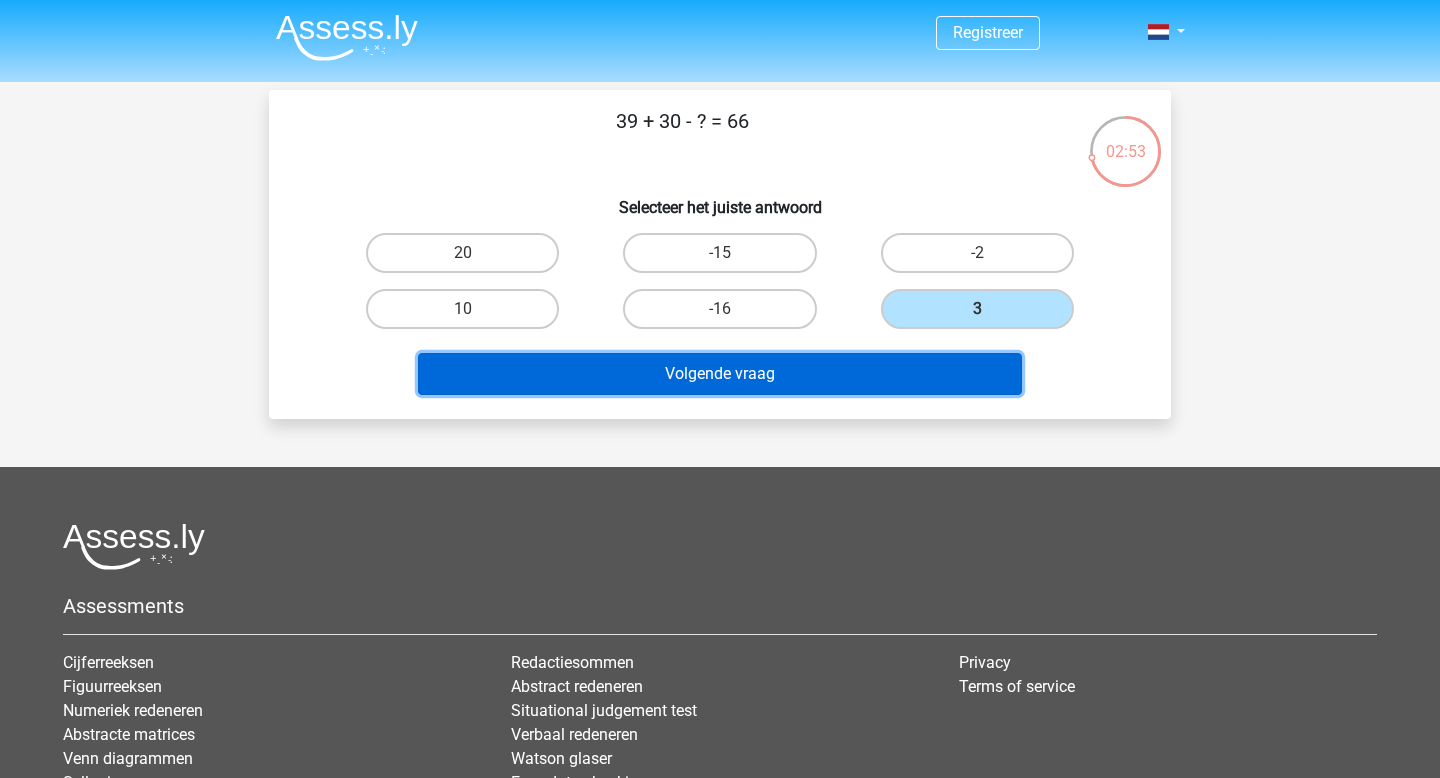 click on "Volgende vraag" at bounding box center (720, 374) 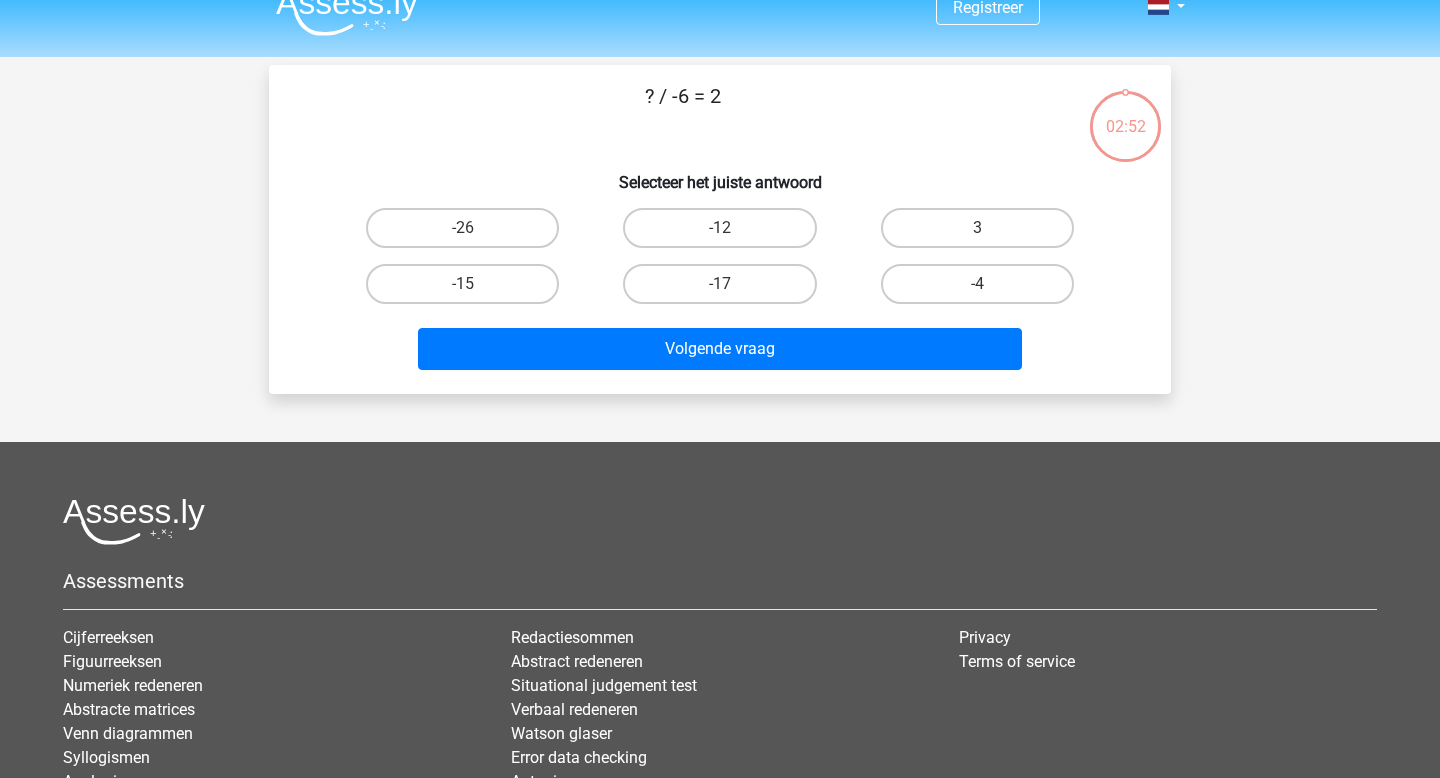 scroll, scrollTop: 0, scrollLeft: 0, axis: both 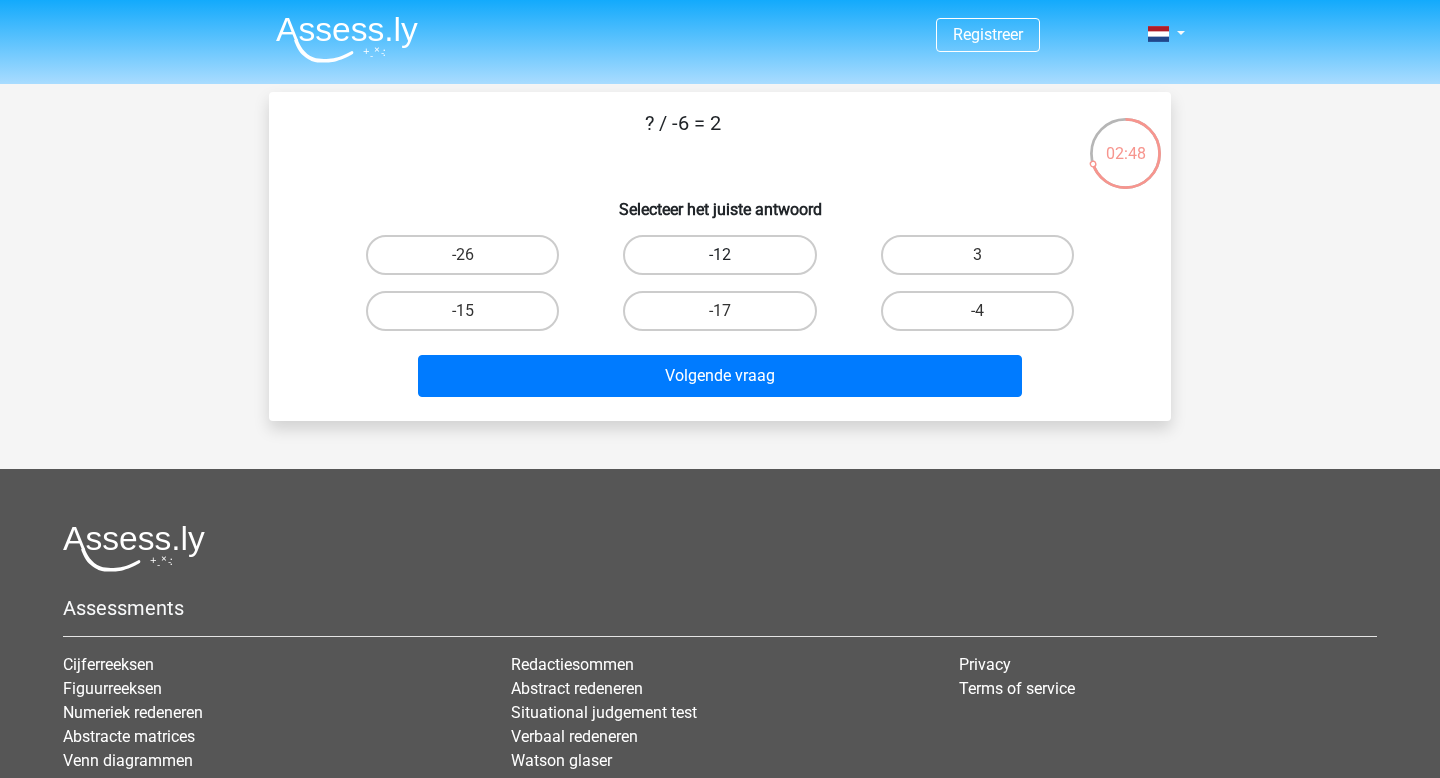 click on "-12" at bounding box center (719, 255) 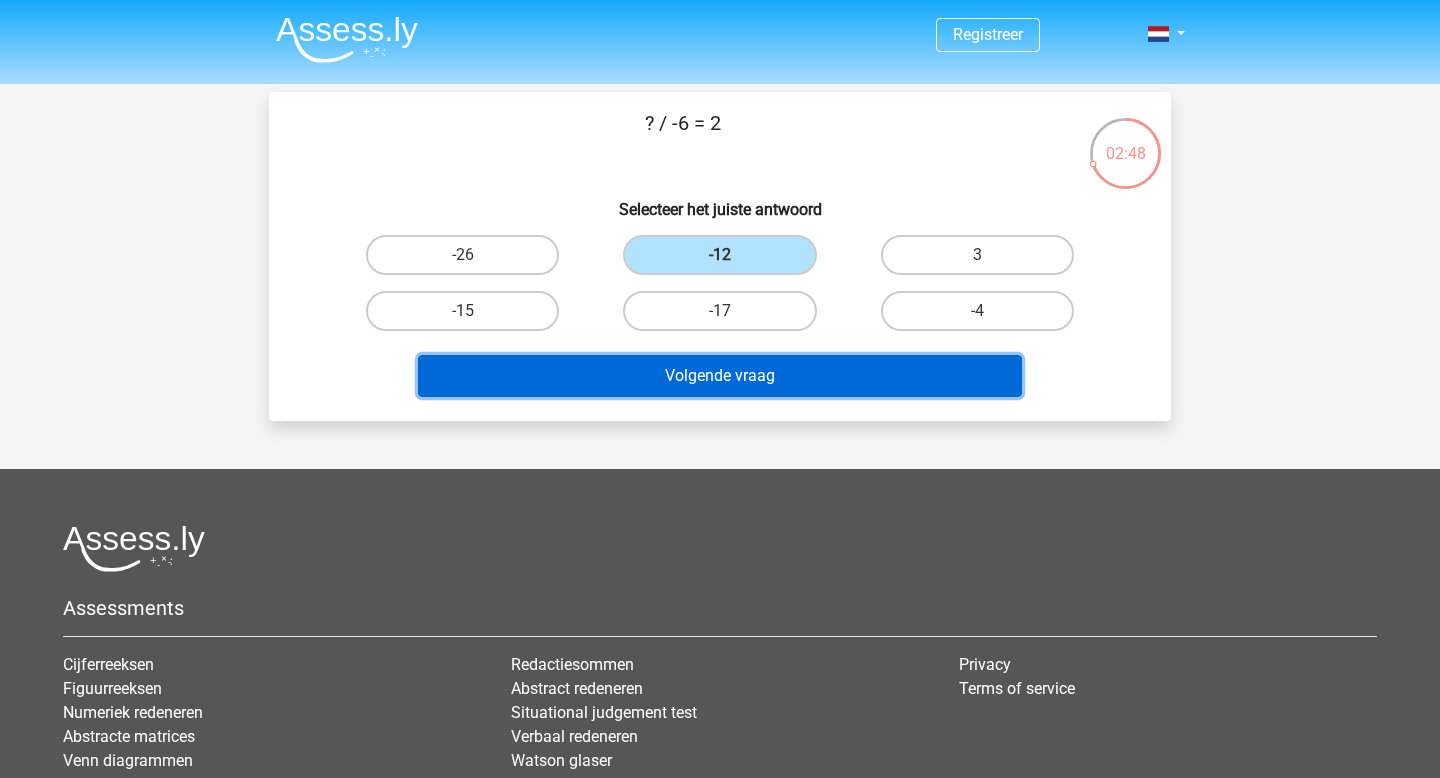 click on "Volgende vraag" at bounding box center [720, 376] 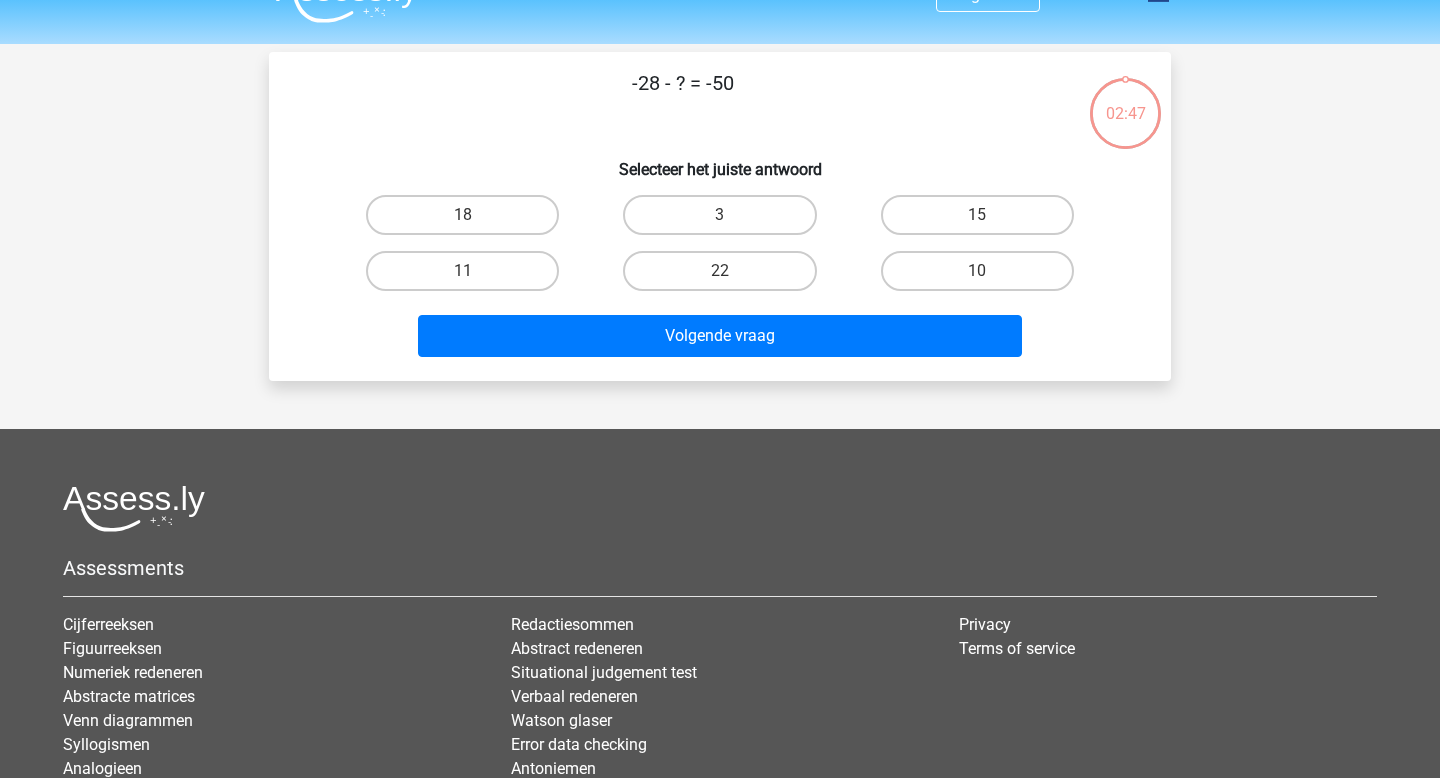 scroll, scrollTop: 2, scrollLeft: 0, axis: vertical 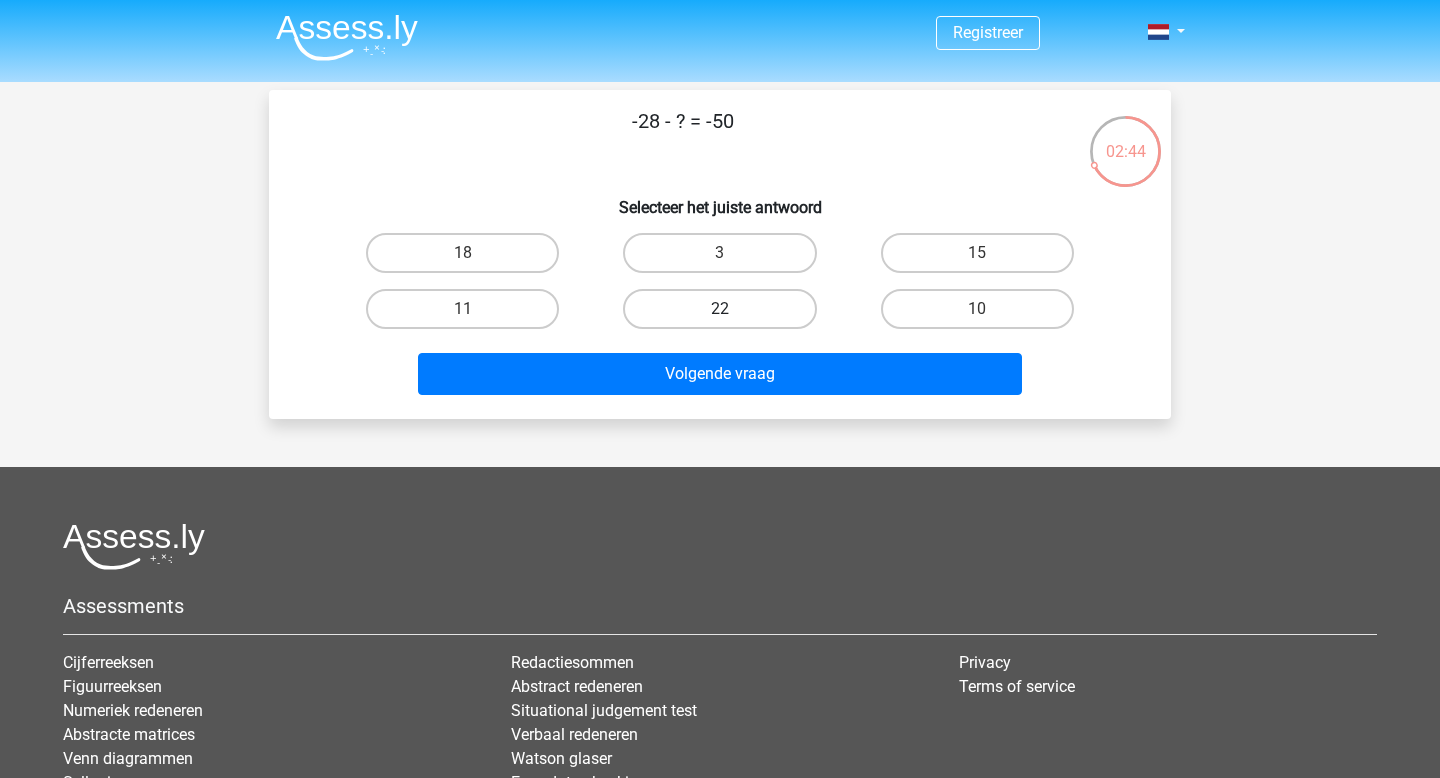 click on "22" at bounding box center (719, 309) 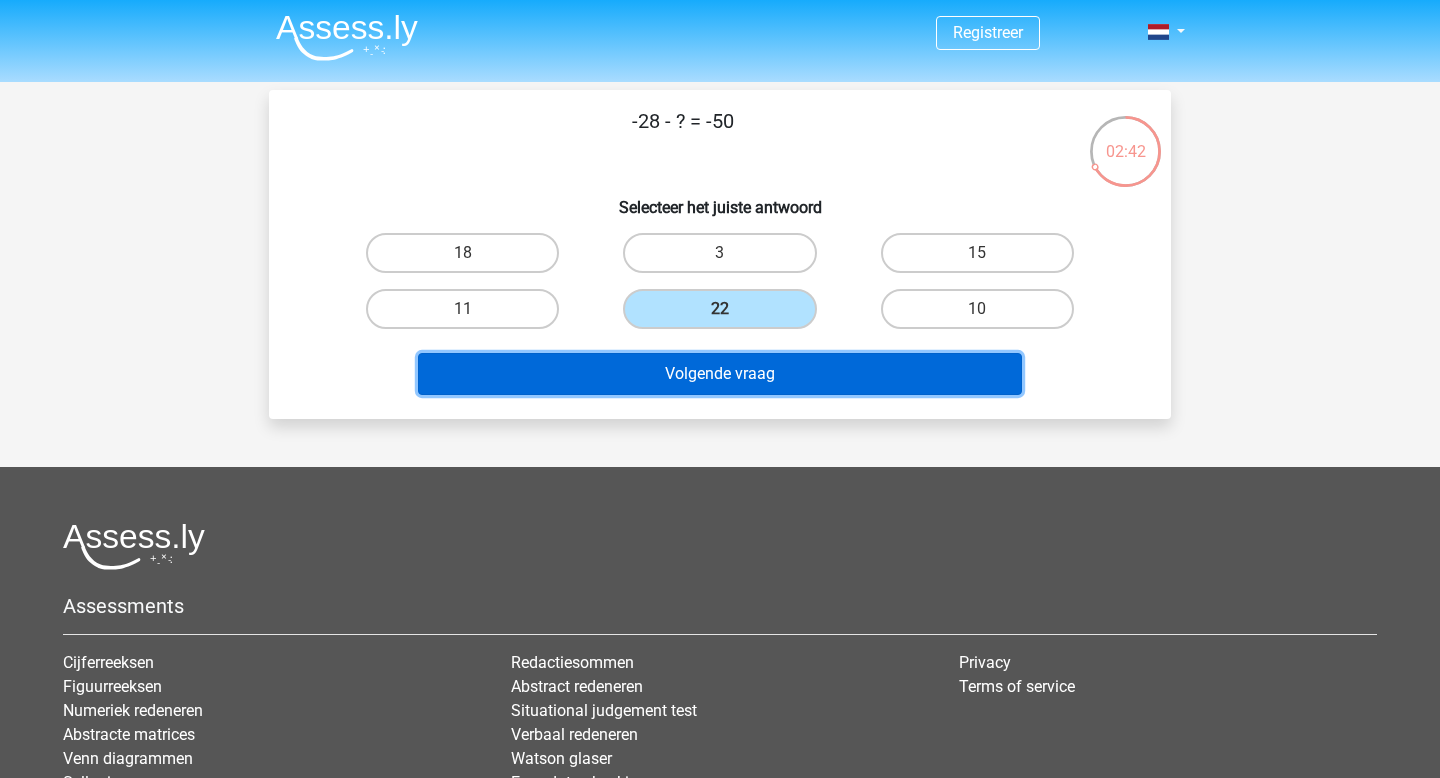 click on "Volgende vraag" at bounding box center [720, 374] 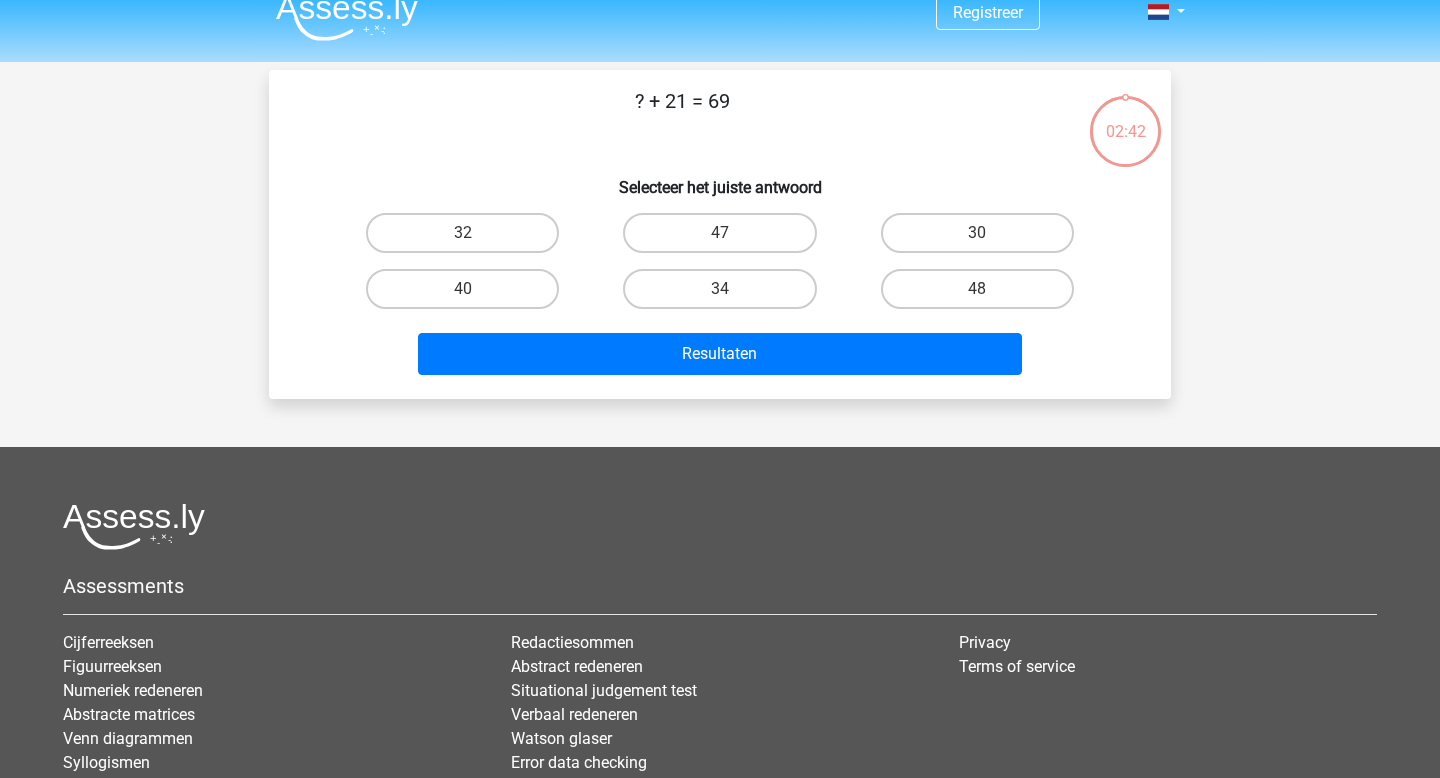 scroll, scrollTop: 0, scrollLeft: 0, axis: both 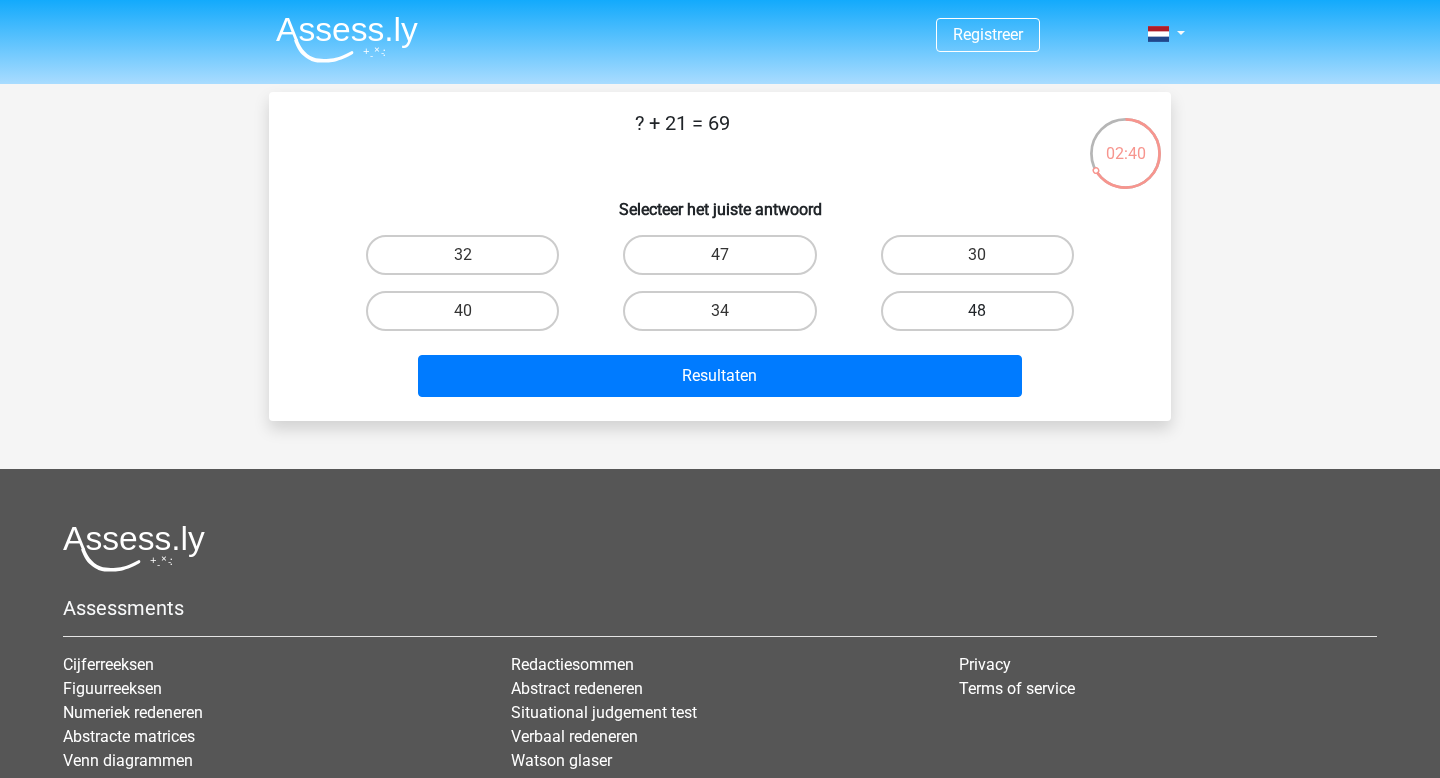 click on "48" at bounding box center (977, 311) 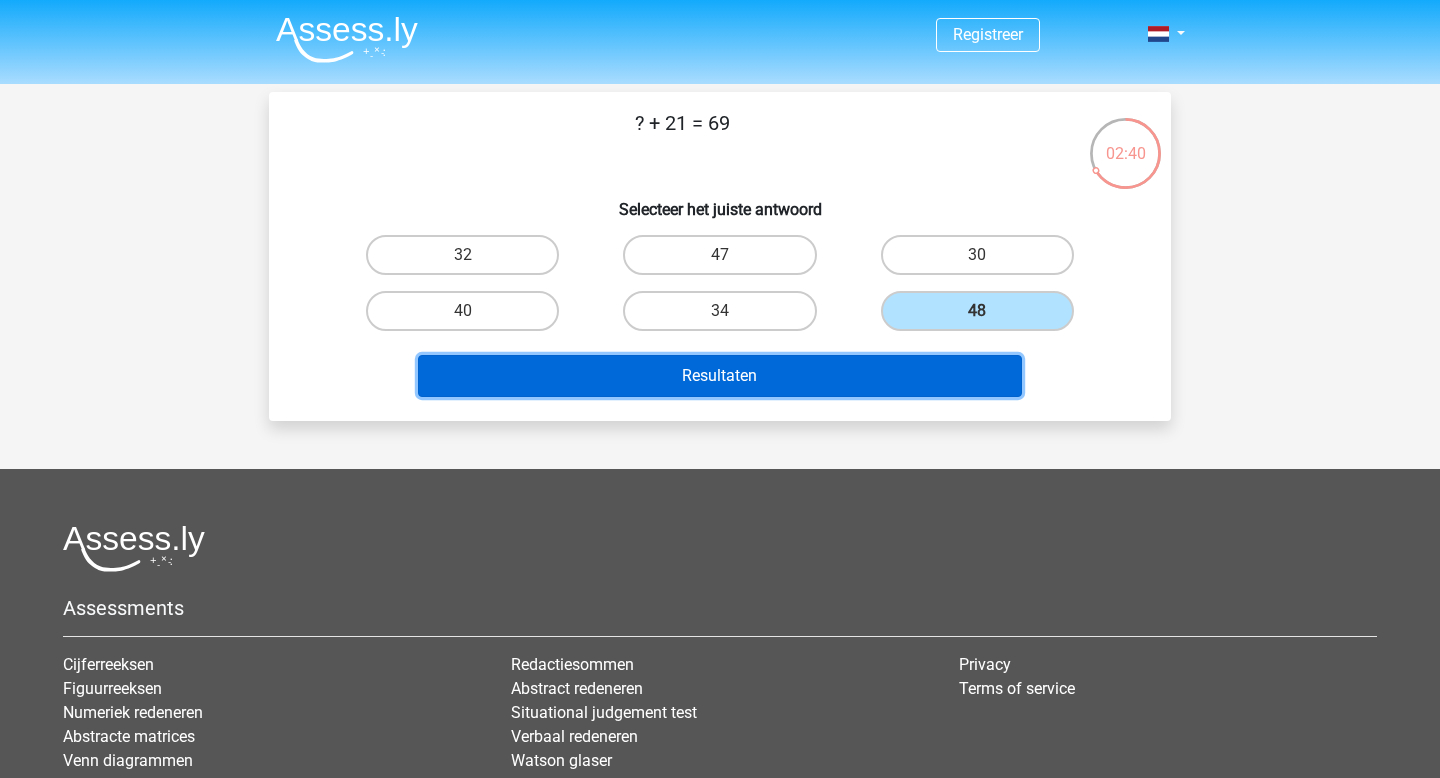 click on "Resultaten" at bounding box center (720, 376) 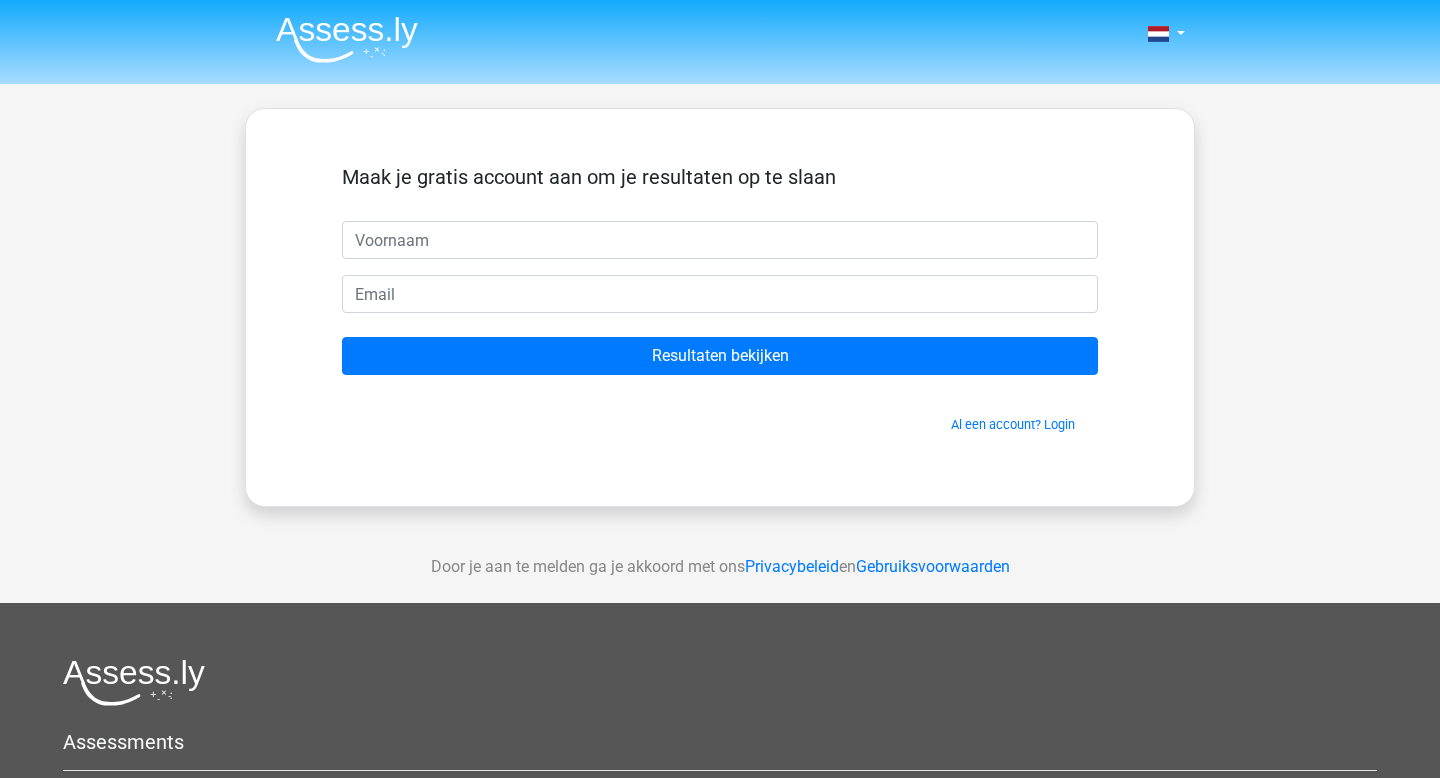 scroll, scrollTop: 0, scrollLeft: 0, axis: both 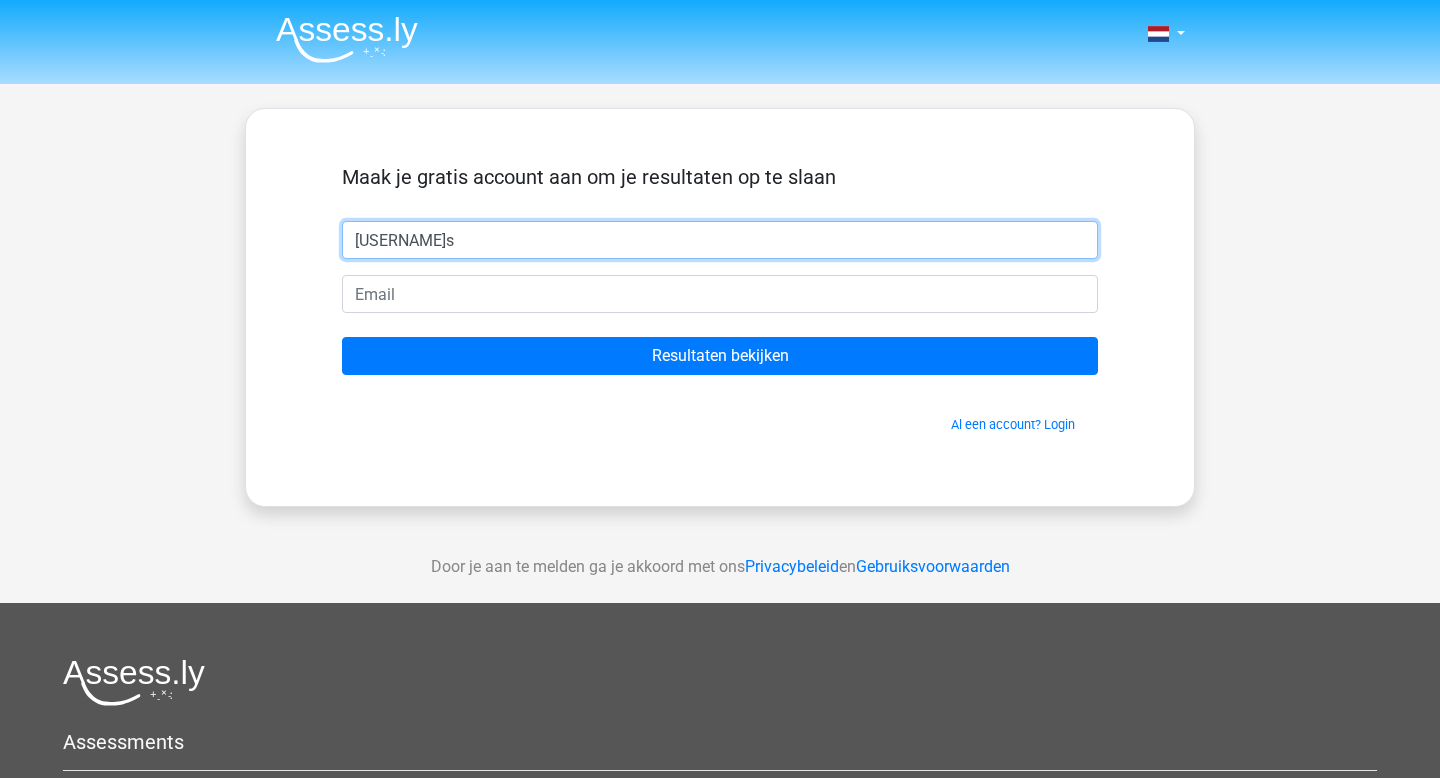 type on "[USERNAME]s" 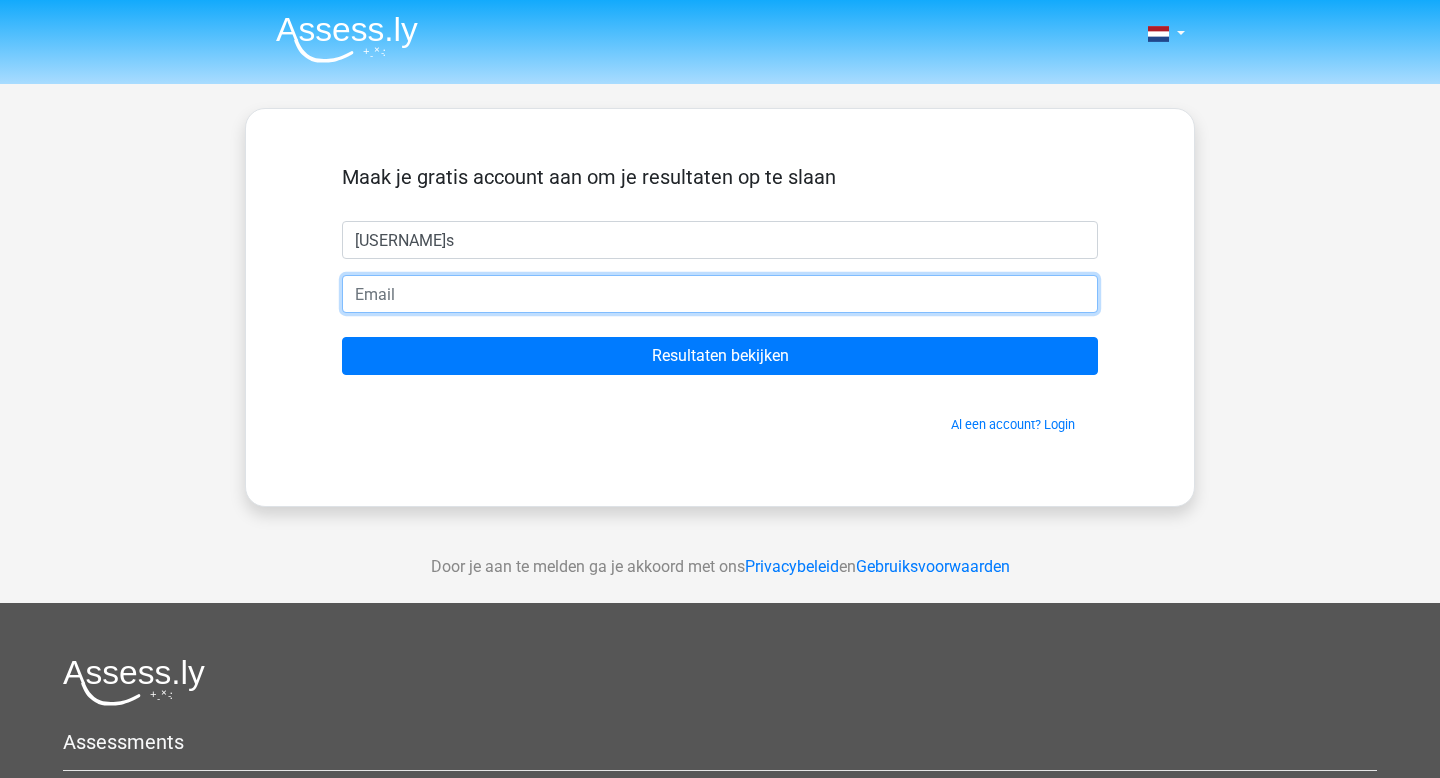 click at bounding box center (720, 294) 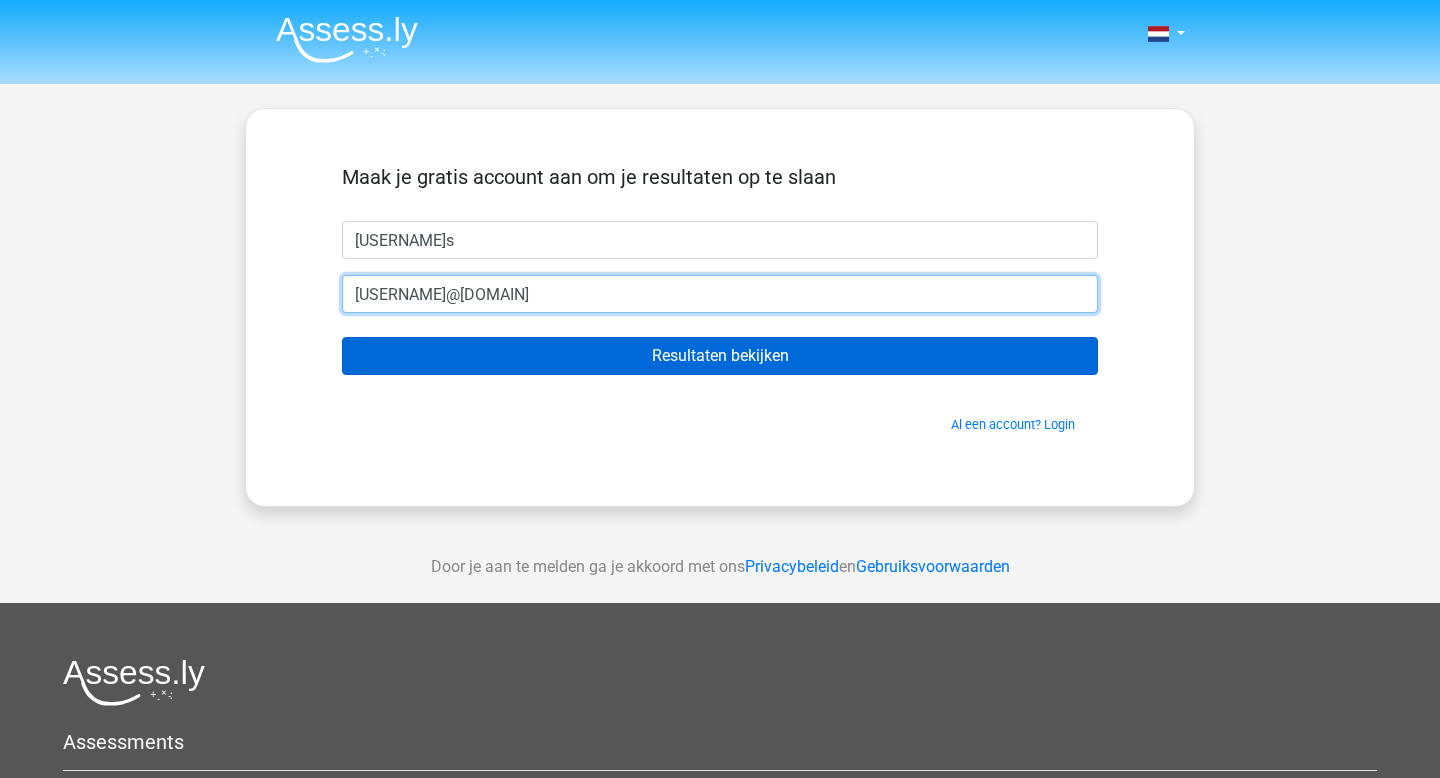 type on "[EMAIL]" 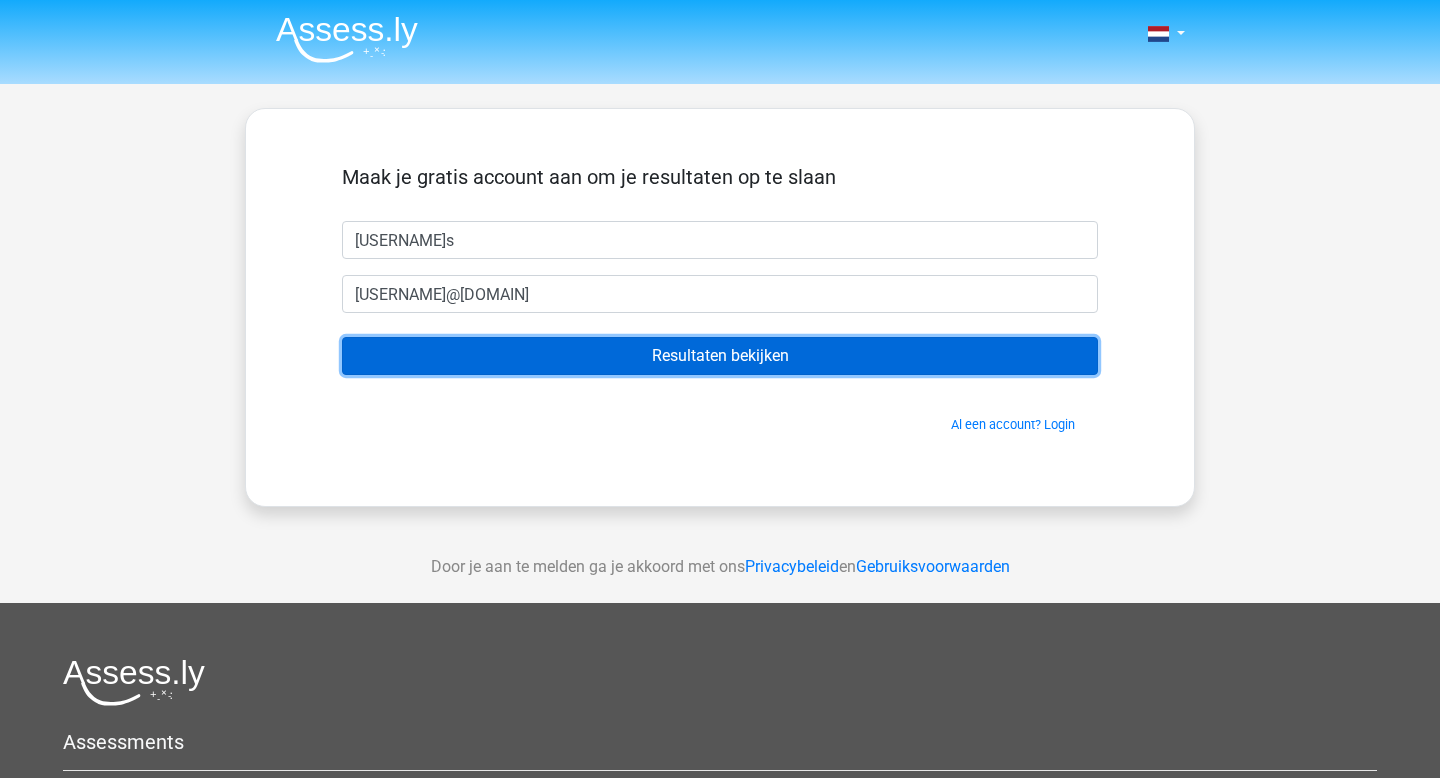 click on "Resultaten bekijken" at bounding box center [720, 356] 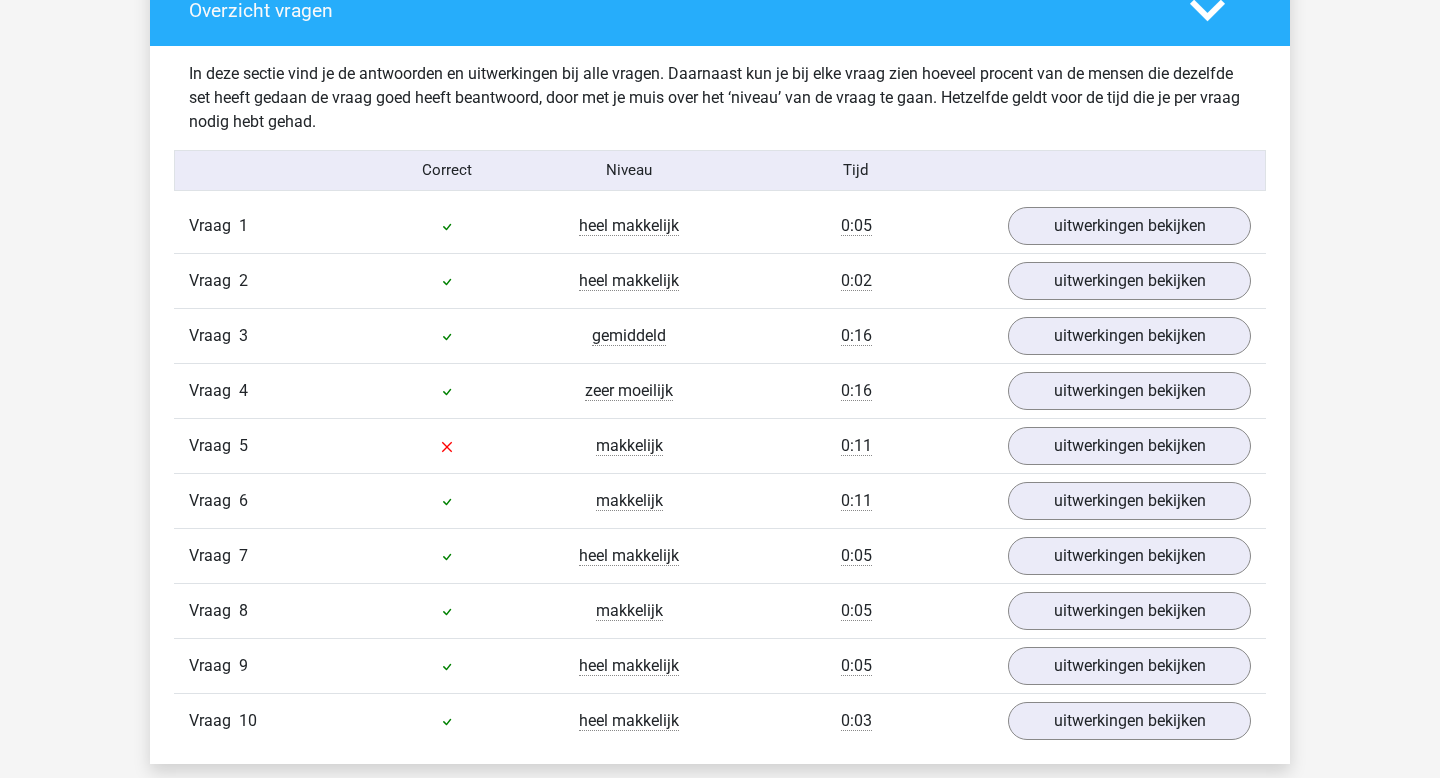 scroll, scrollTop: 1619, scrollLeft: 0, axis: vertical 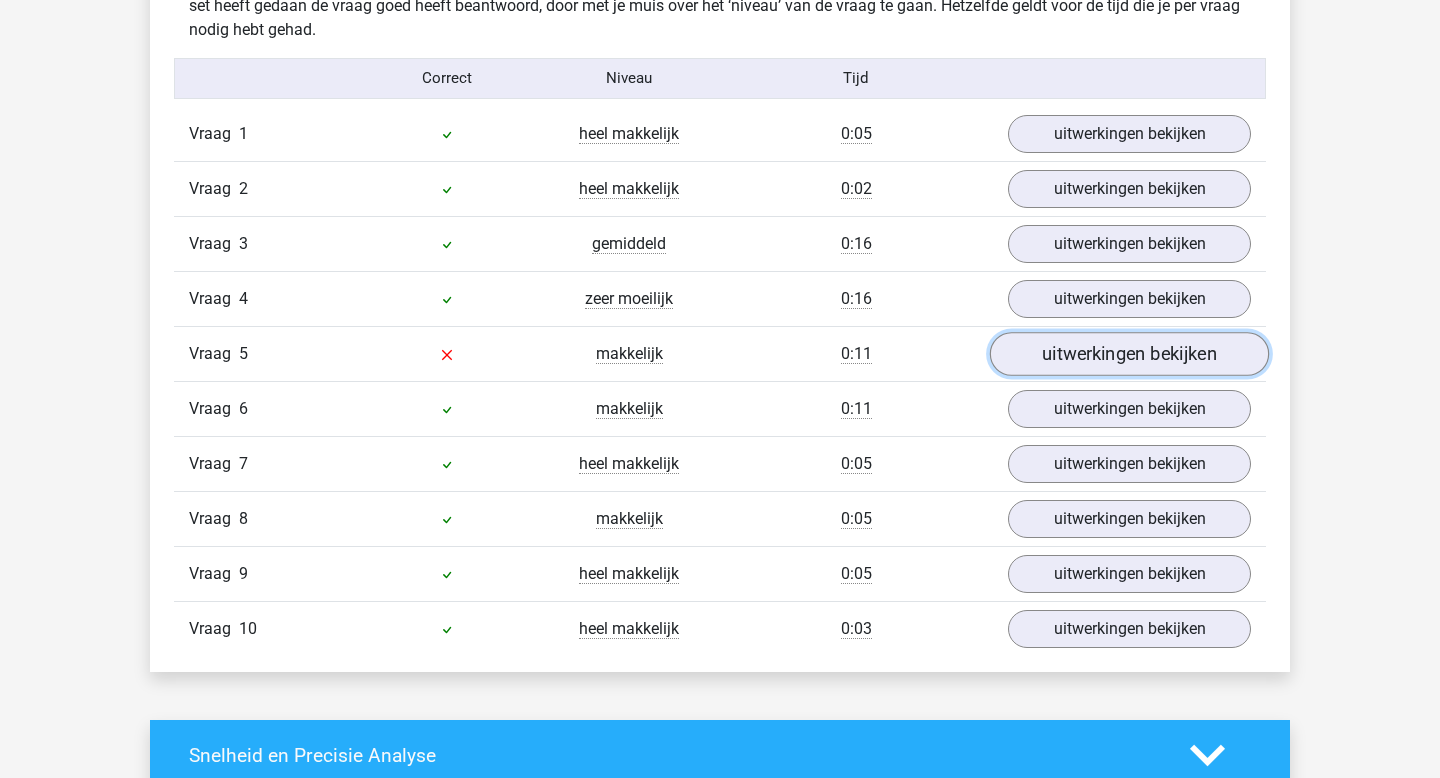 click on "uitwerkingen bekijken" at bounding box center [1129, 354] 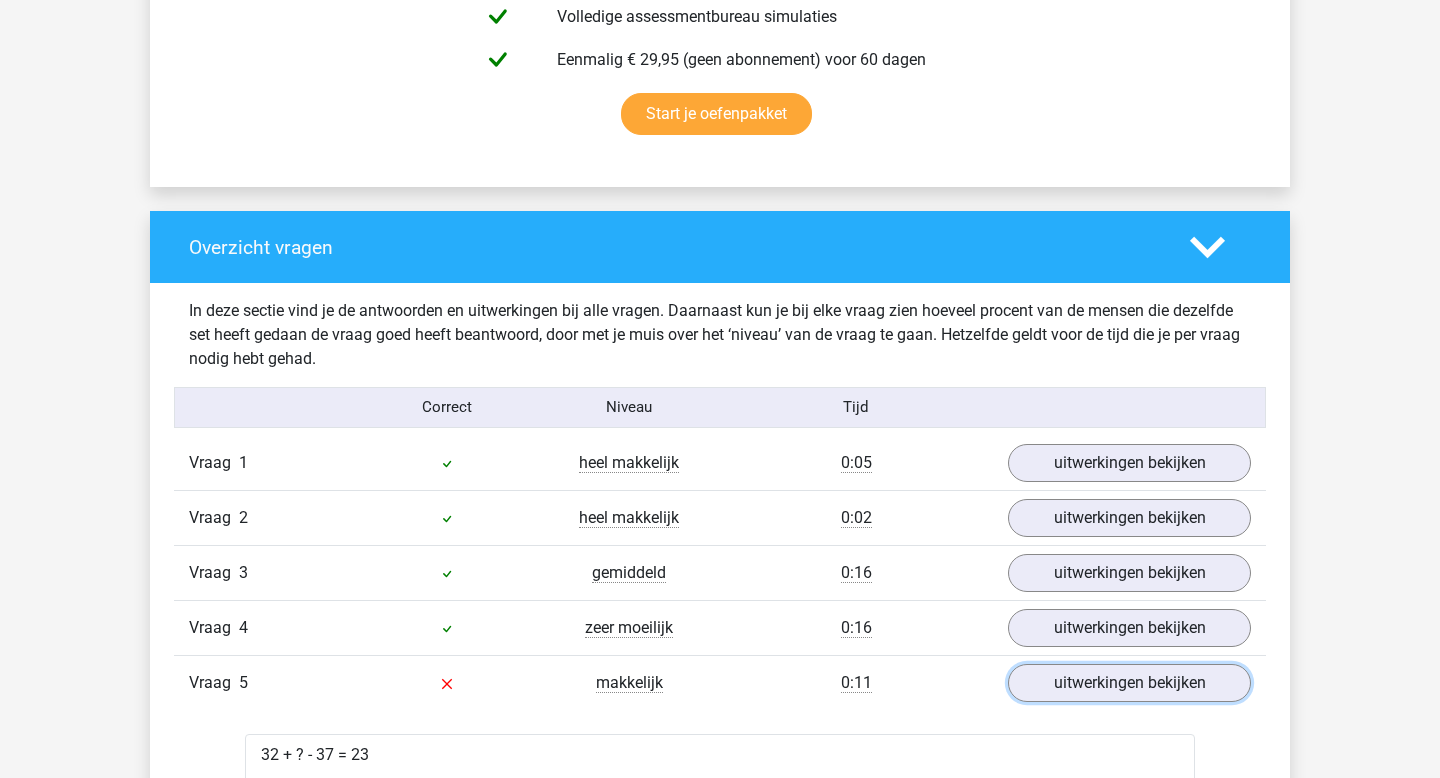 scroll, scrollTop: 1534, scrollLeft: 0, axis: vertical 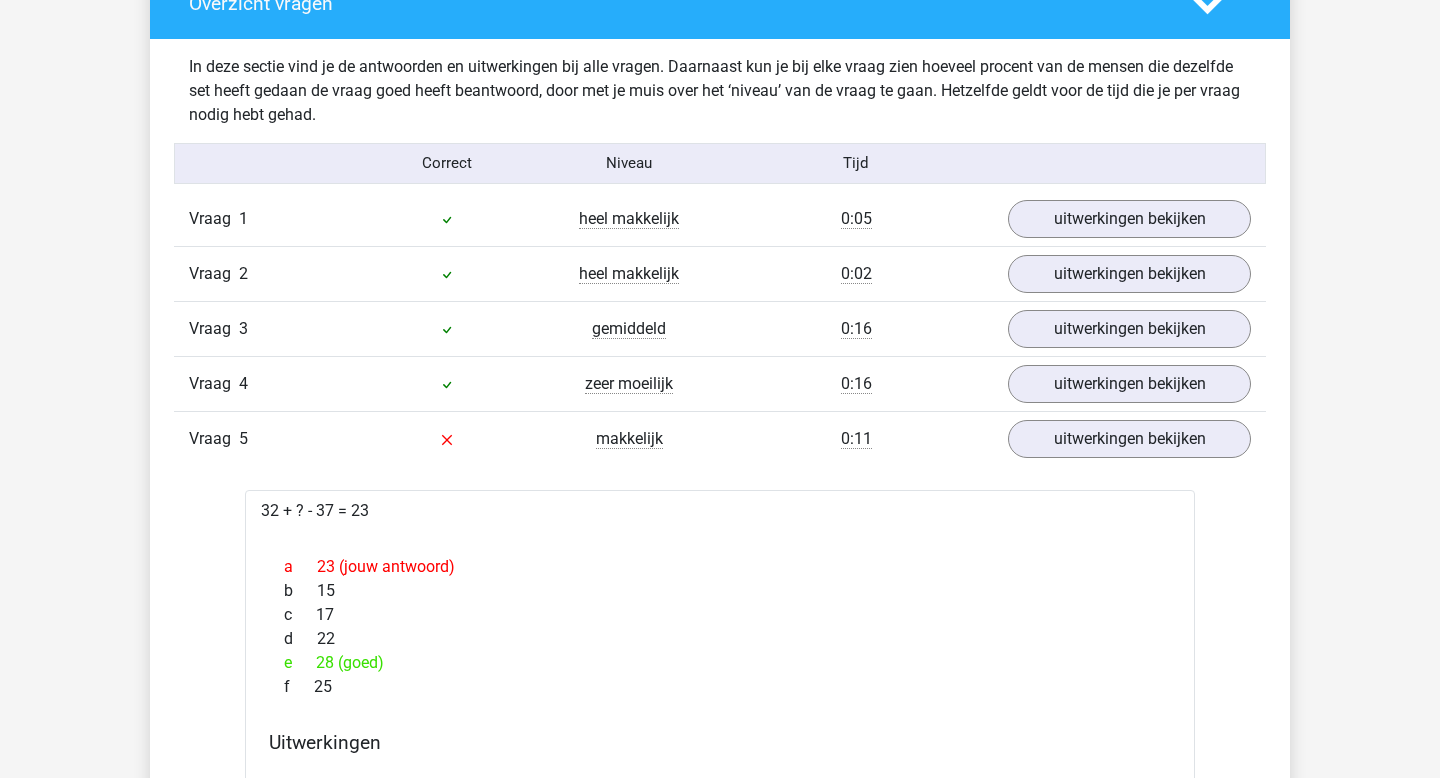 click on "Vraag
5
makkelijk
0:11
uitwerkingen bekijken" at bounding box center [720, 438] 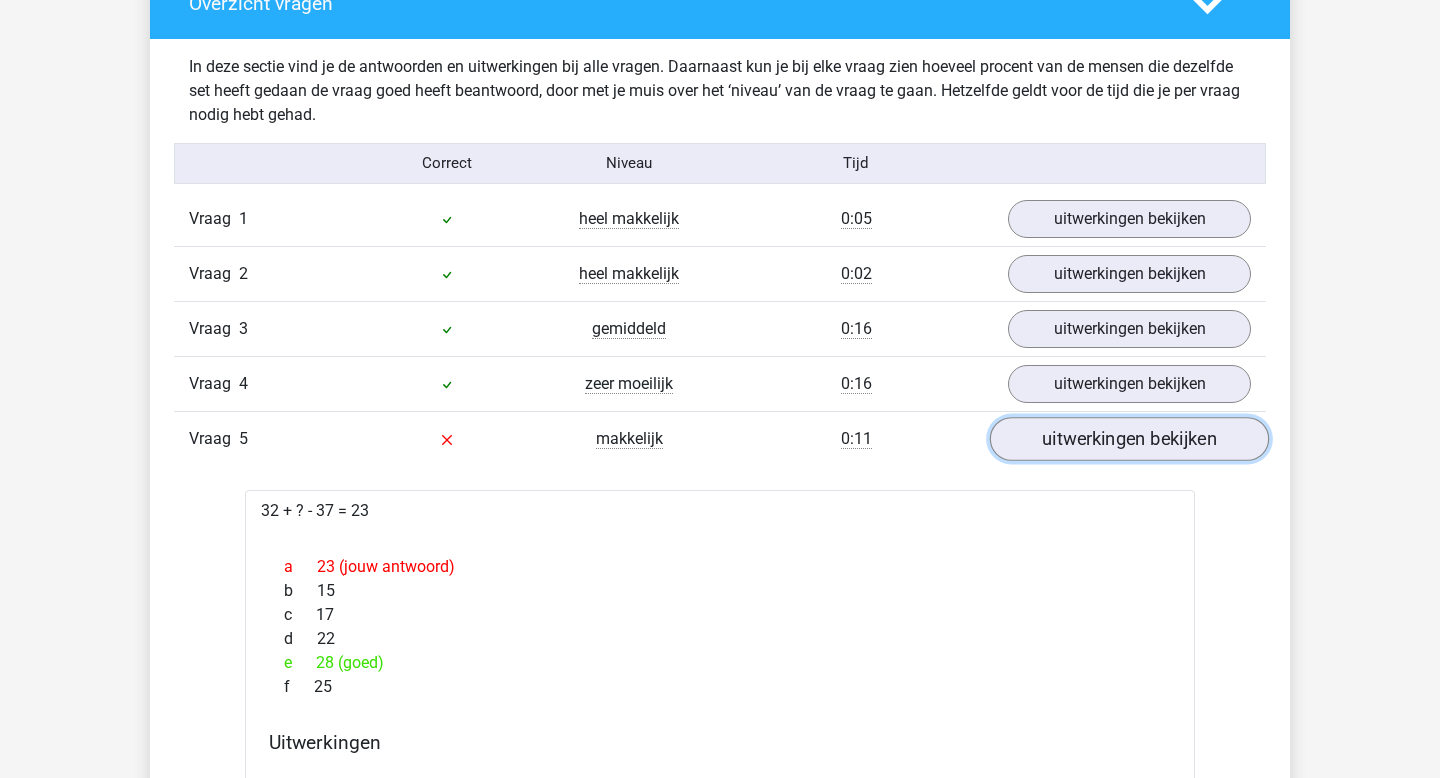 click on "uitwerkingen bekijken" at bounding box center (1129, 439) 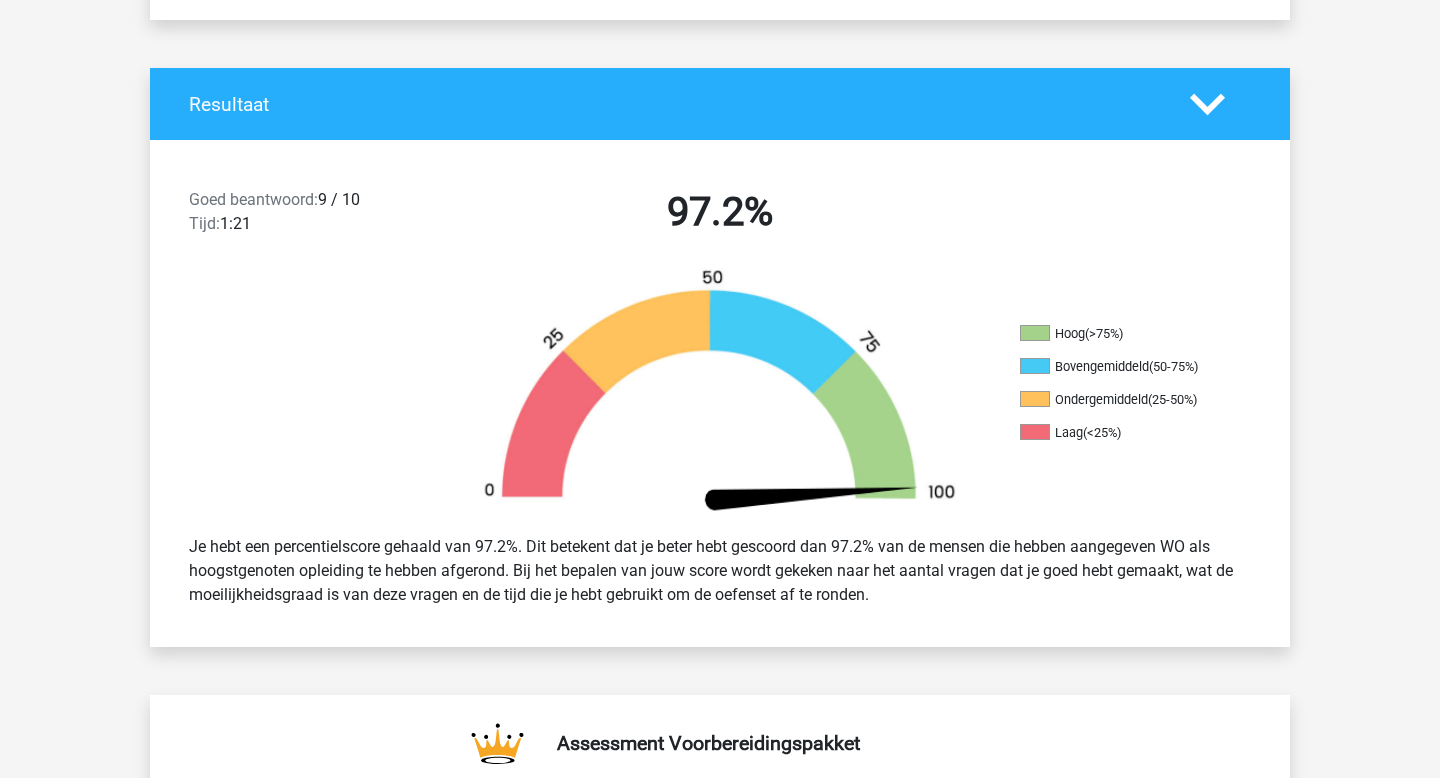 scroll, scrollTop: 0, scrollLeft: 0, axis: both 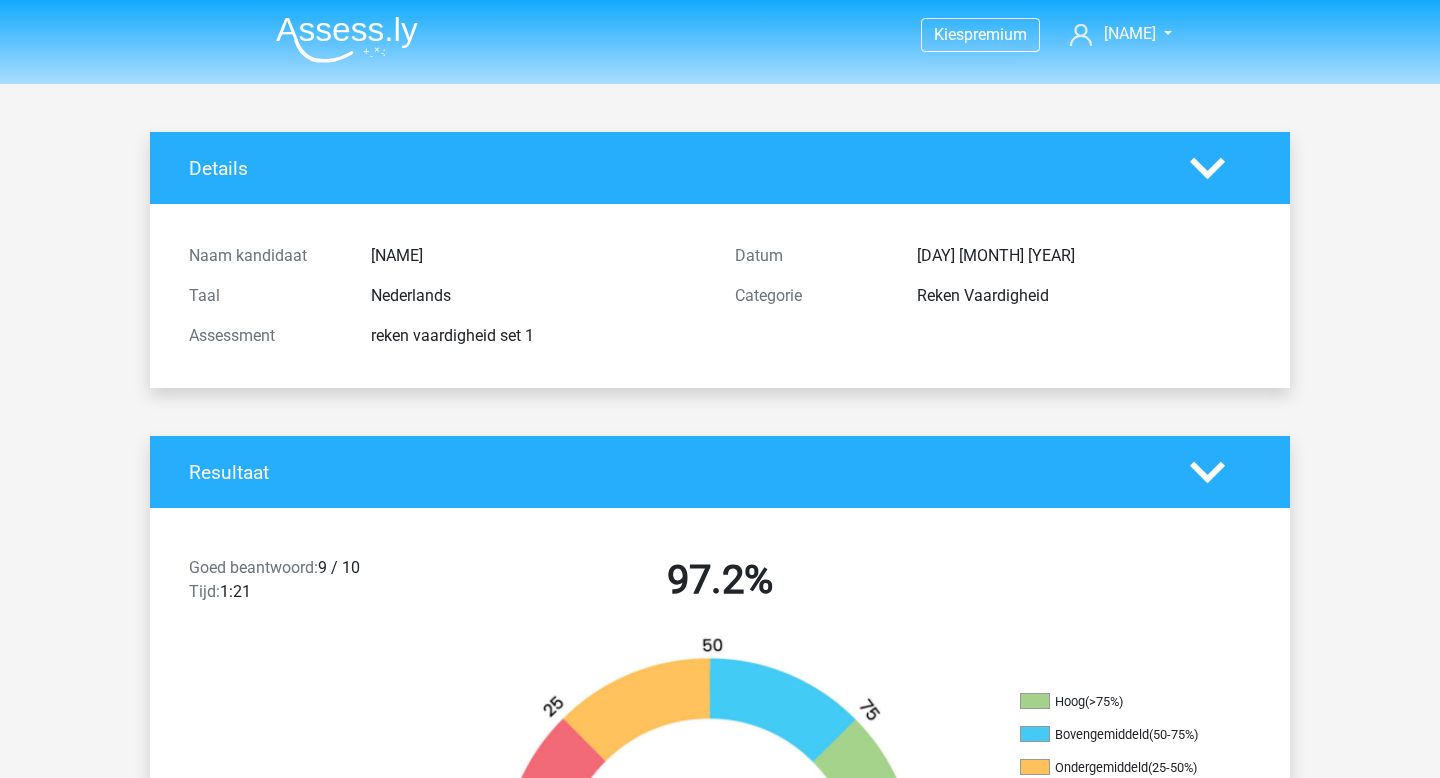 click at bounding box center (347, 39) 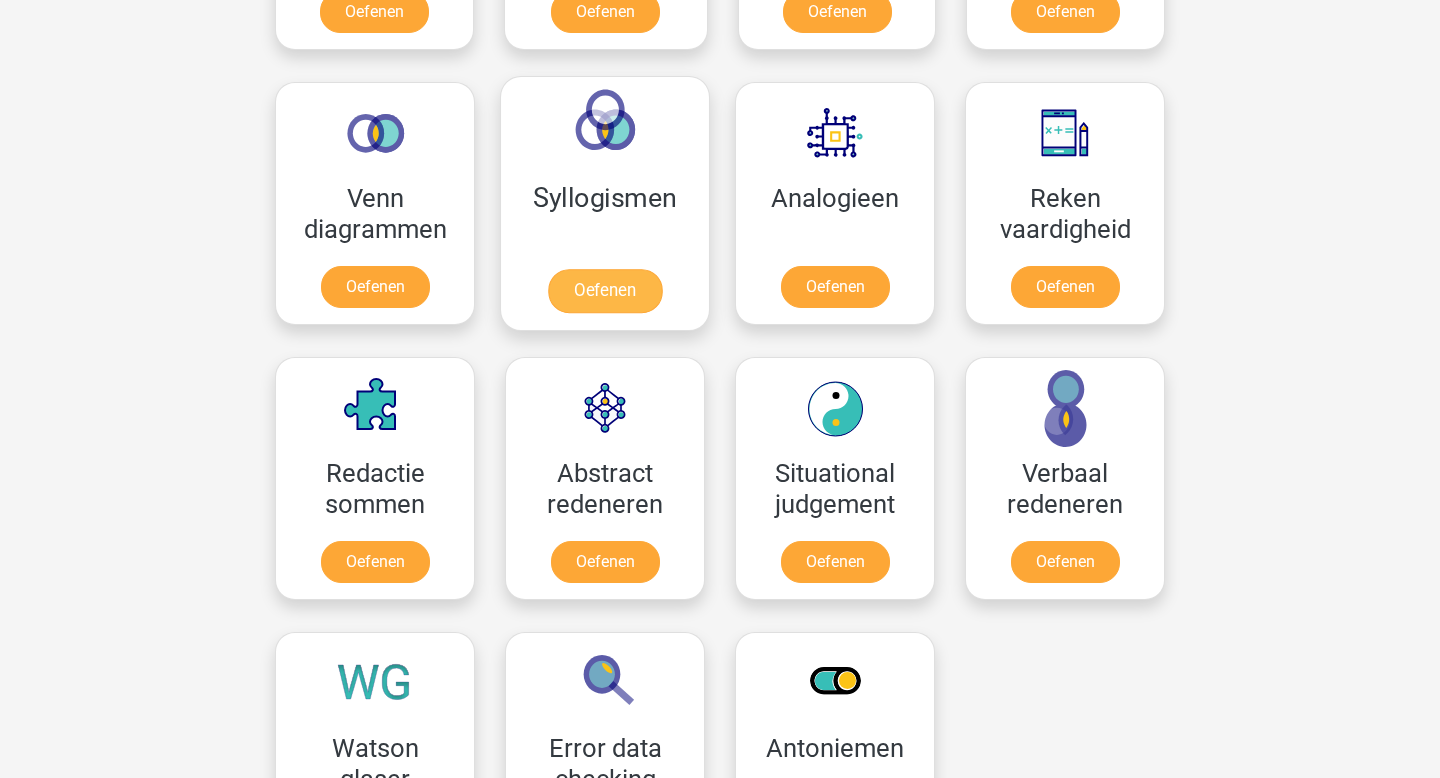 scroll, scrollTop: 1311, scrollLeft: 0, axis: vertical 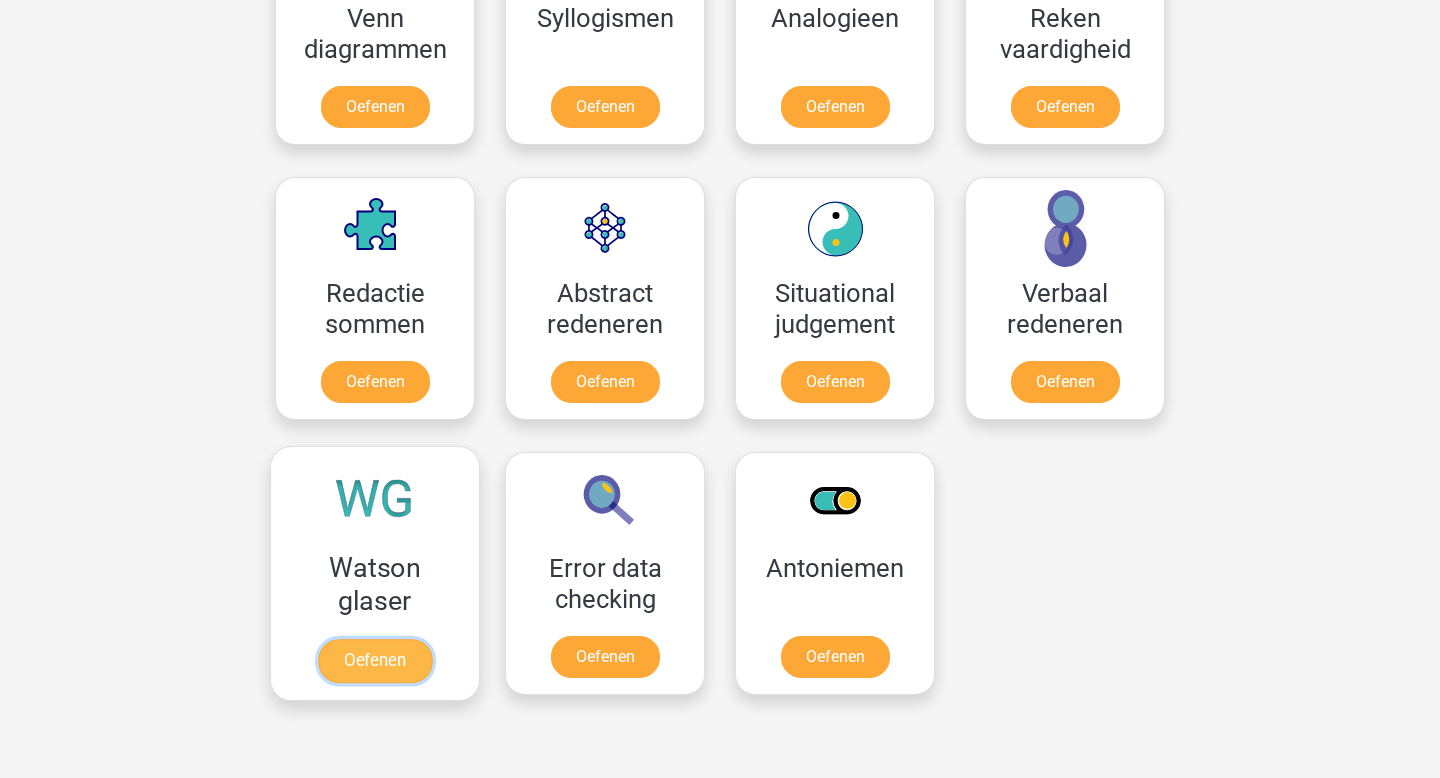 click on "Oefenen" at bounding box center [375, 661] 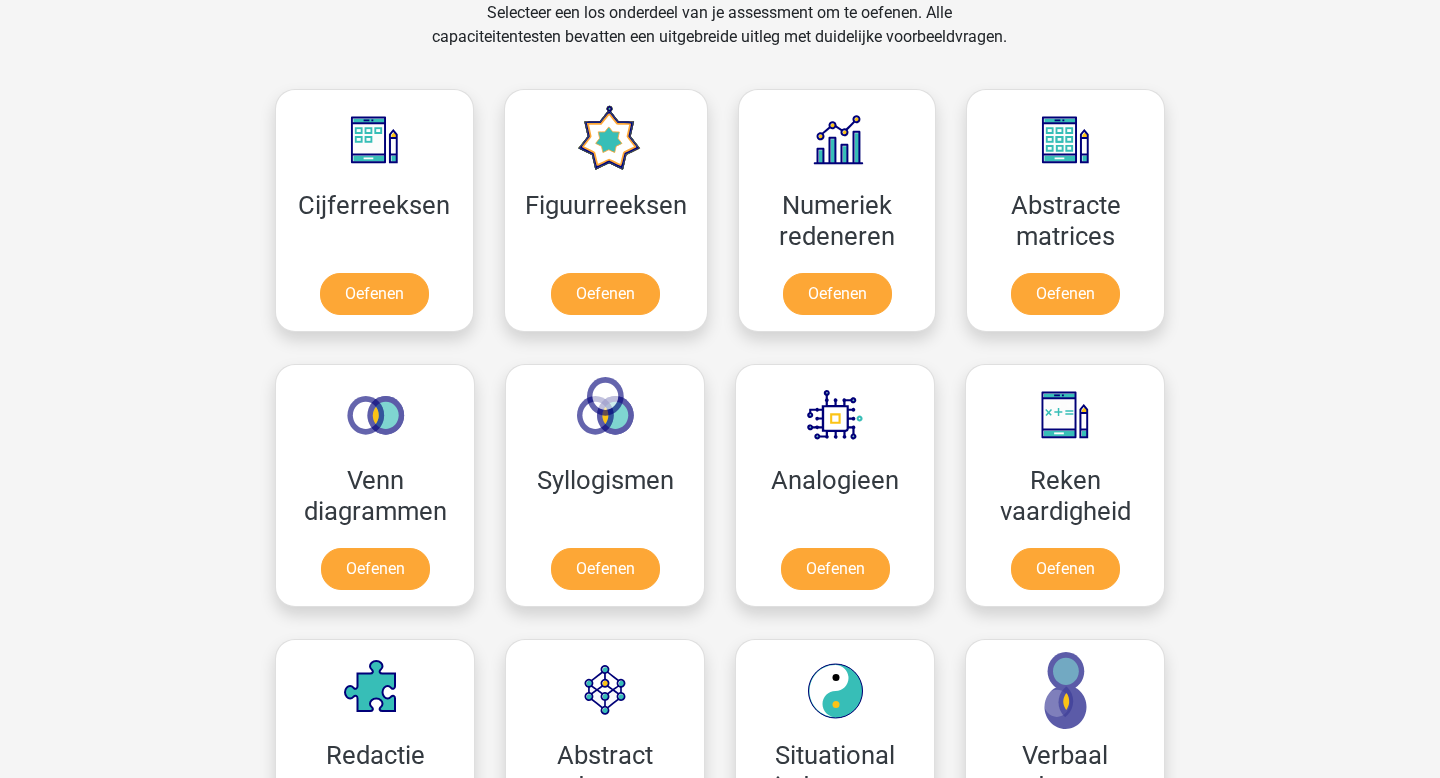 scroll, scrollTop: 812, scrollLeft: 0, axis: vertical 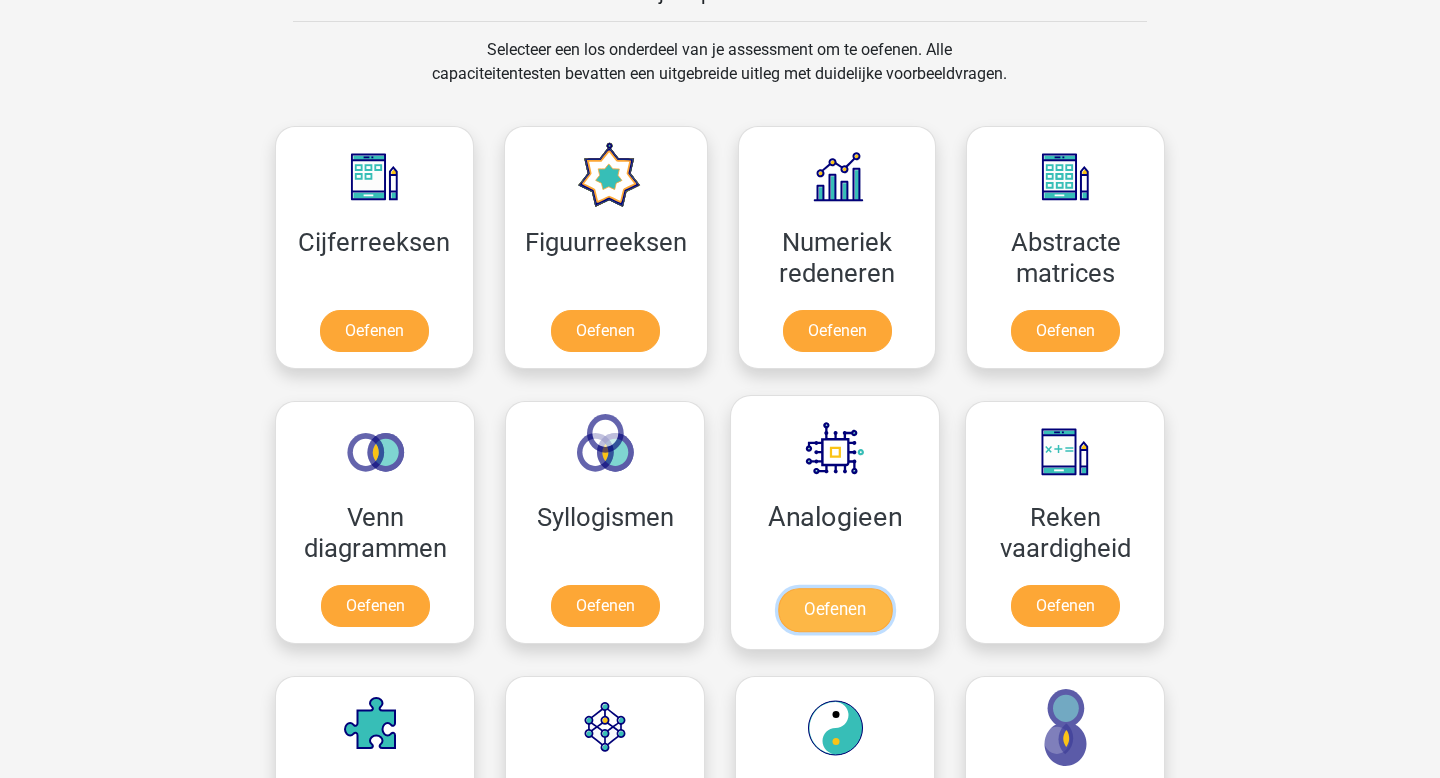 click on "Oefenen" at bounding box center [835, 610] 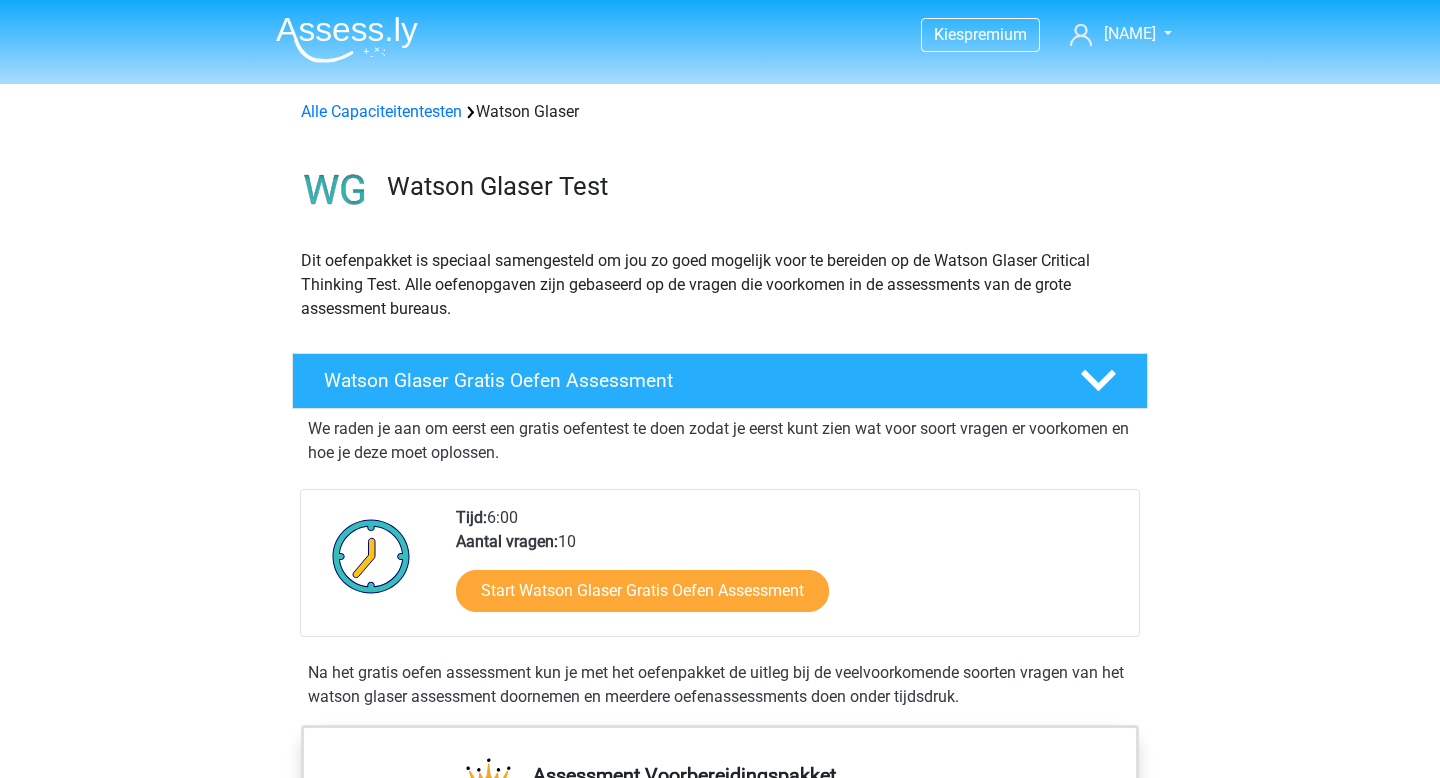 scroll, scrollTop: 0, scrollLeft: 0, axis: both 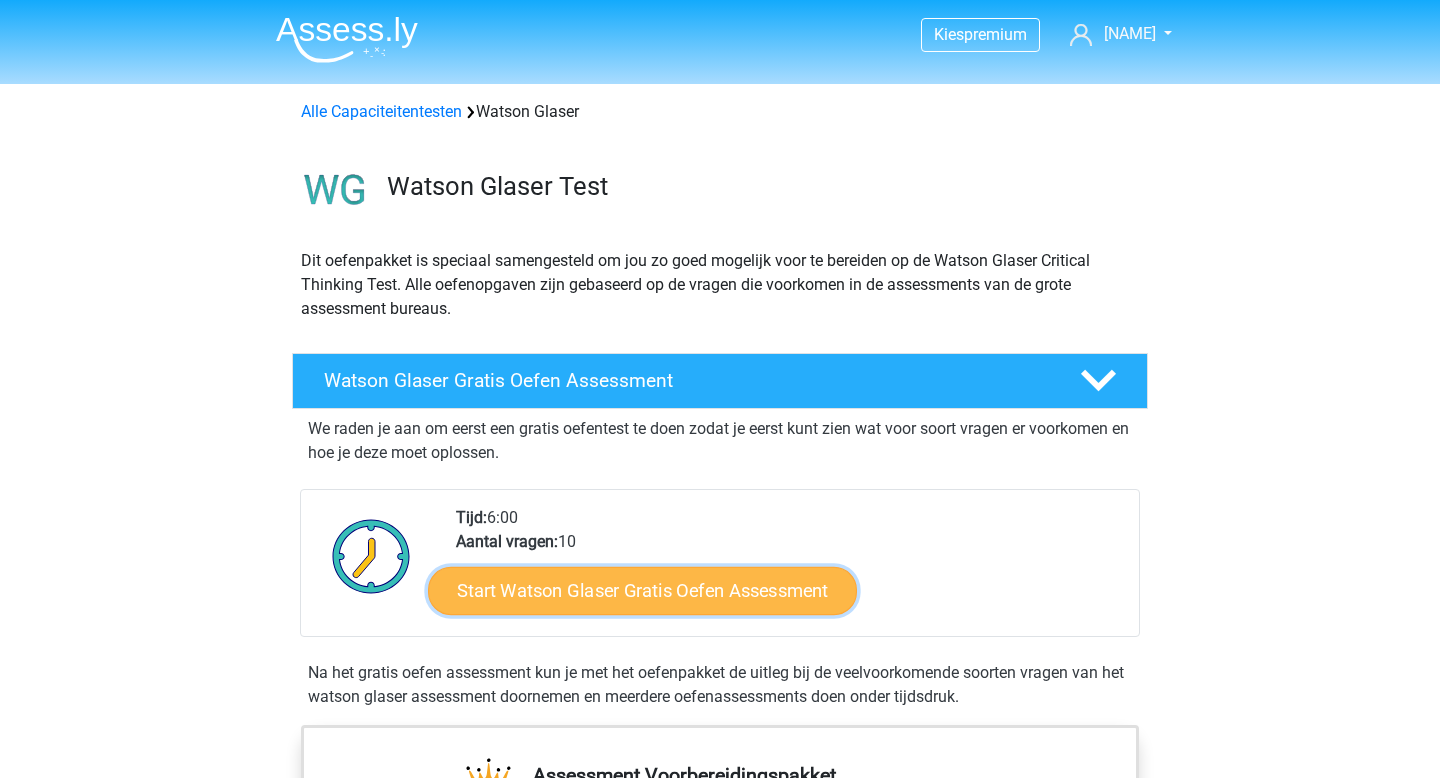 click on "Start Watson Glaser
Gratis Oefen Assessment" at bounding box center (642, 591) 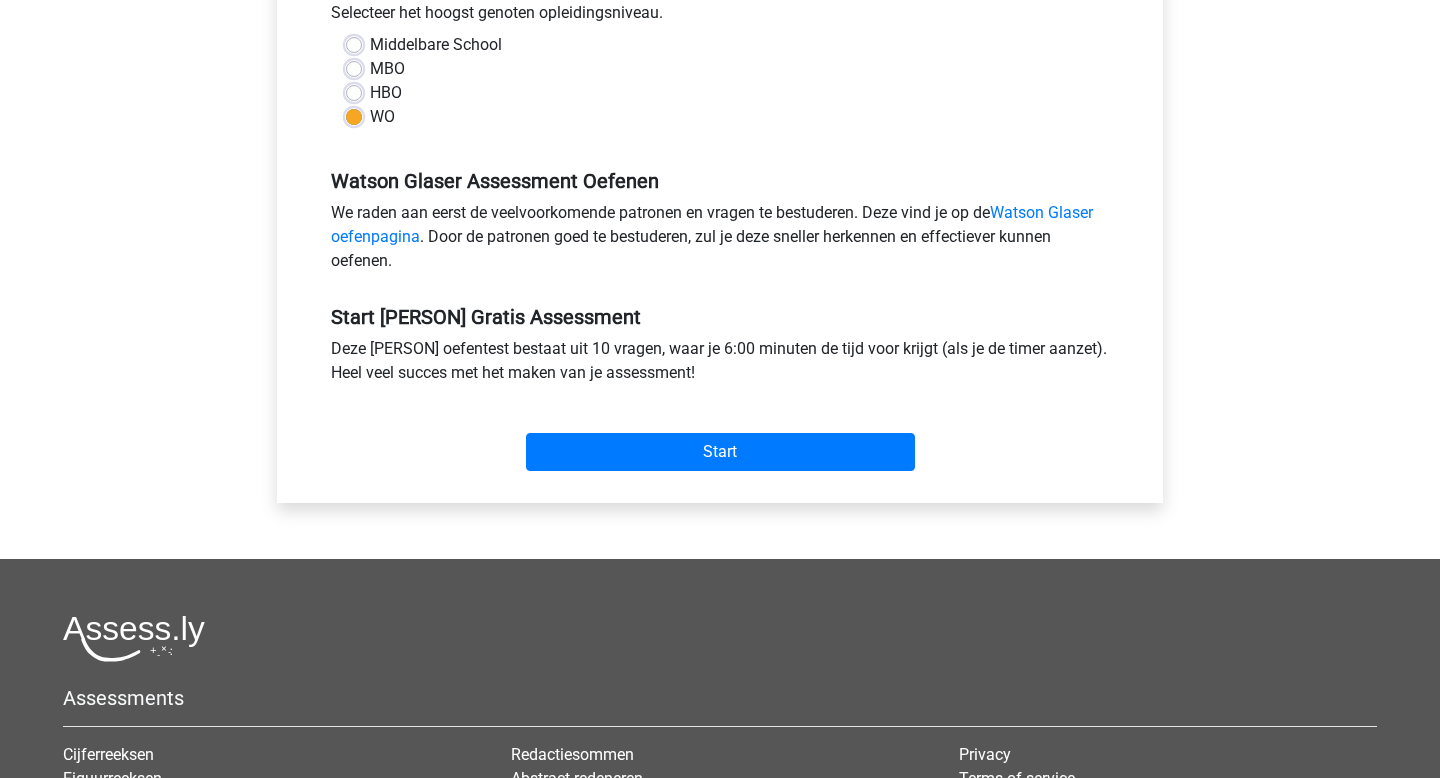 scroll, scrollTop: 620, scrollLeft: 0, axis: vertical 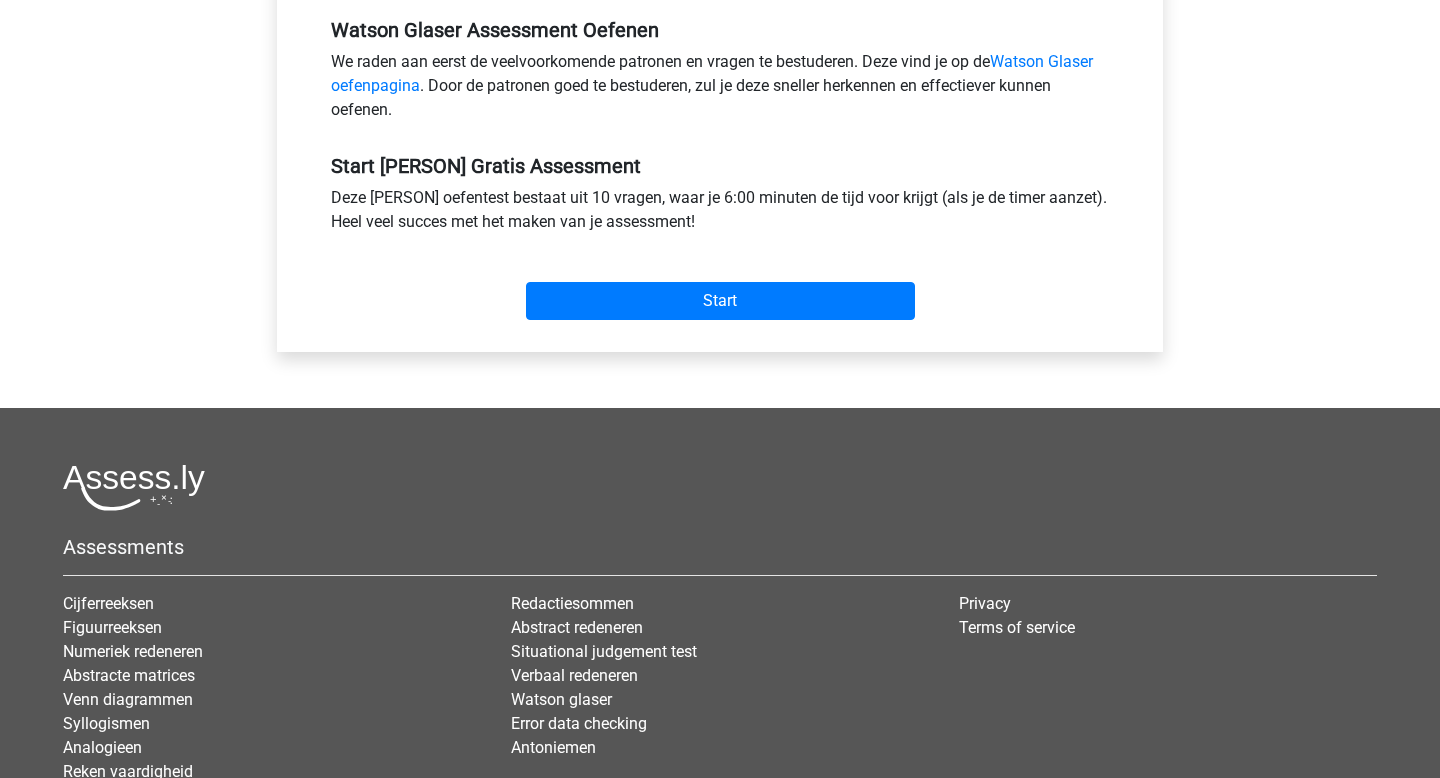 click on "Categorie:  [PERSON]
Tijd:  [TIME]
Aantal vragen:
10
Gemiddelde % correct:
59,3%
Timer
Per  Vraag
Aan
Uit" at bounding box center [720, -16] 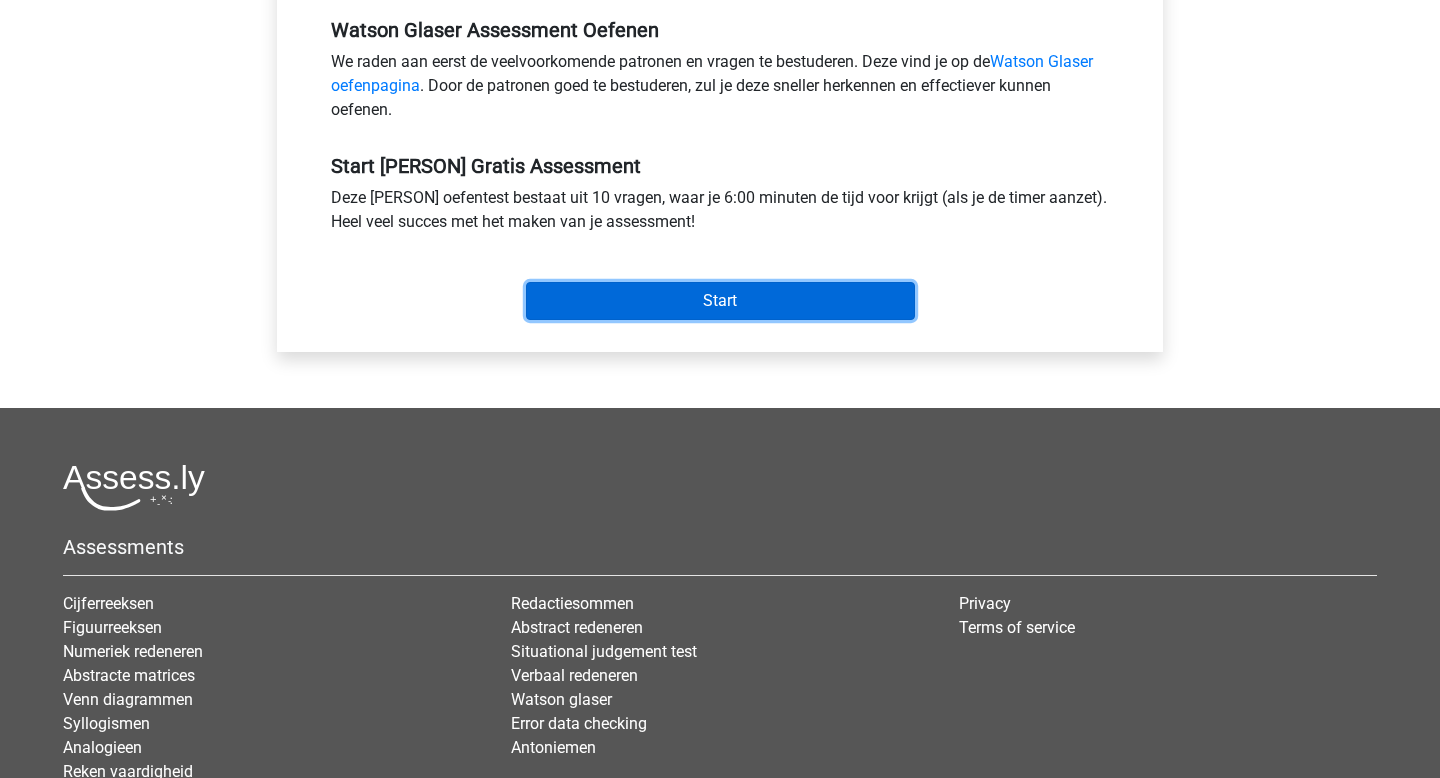click on "Start" at bounding box center [720, 301] 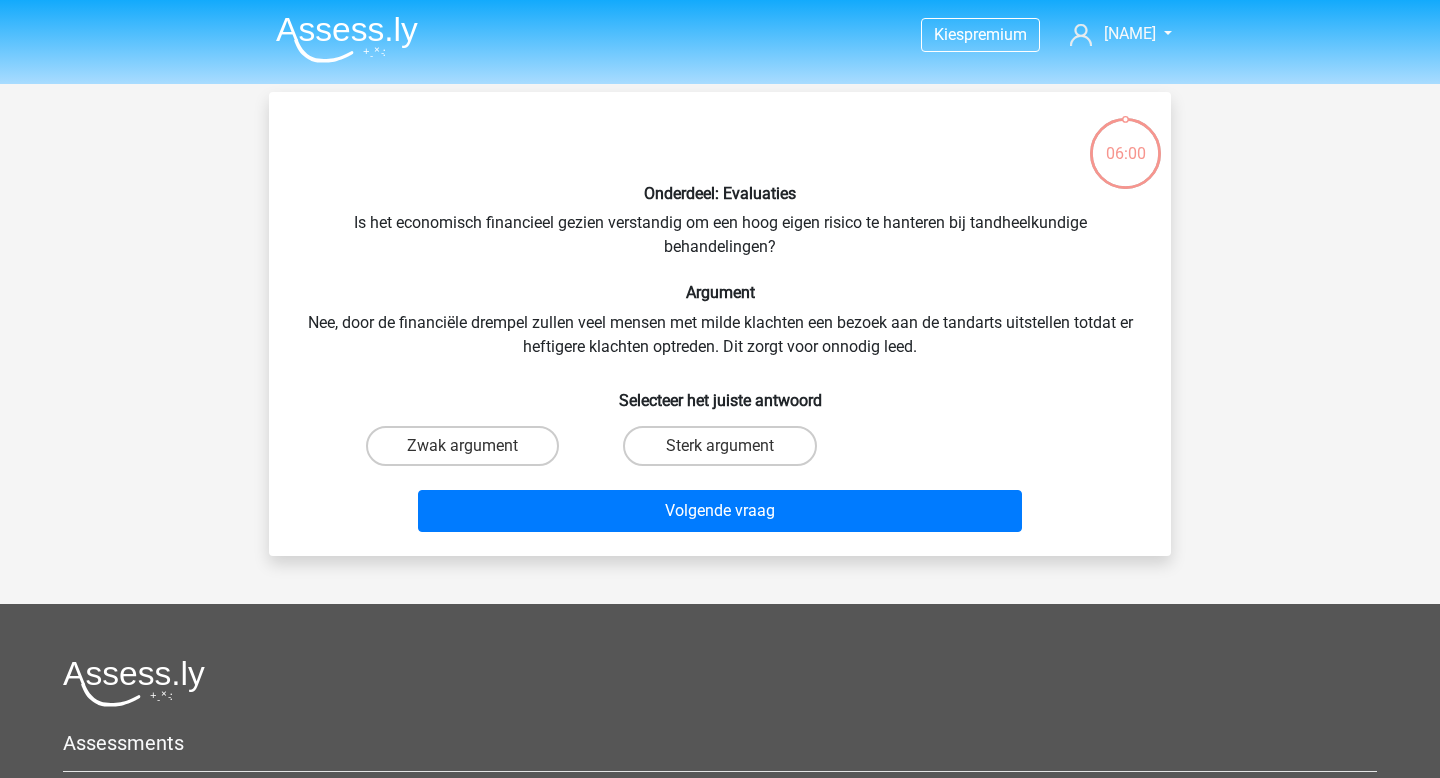 scroll, scrollTop: 0, scrollLeft: 0, axis: both 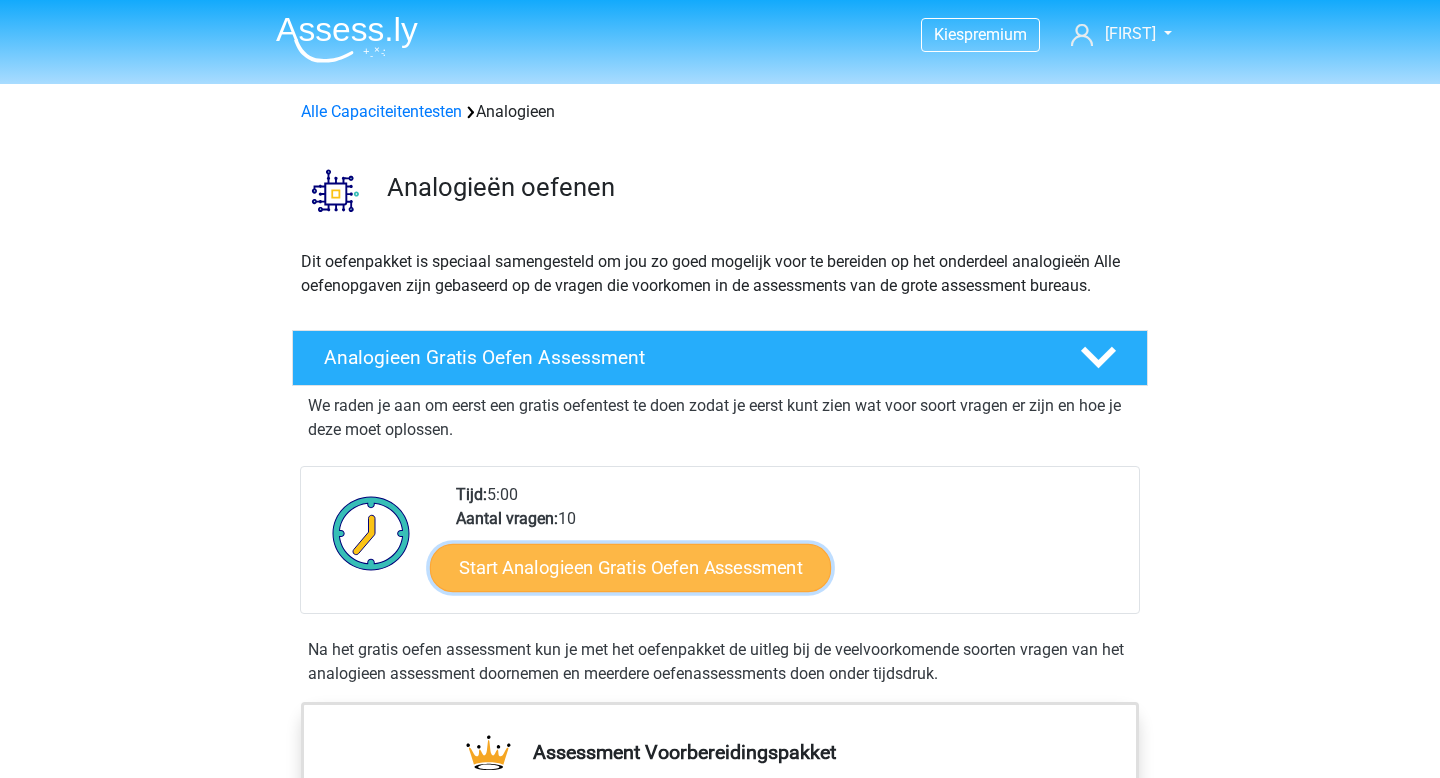 click on "Start Analogieen
Gratis Oefen Assessment" at bounding box center (630, 567) 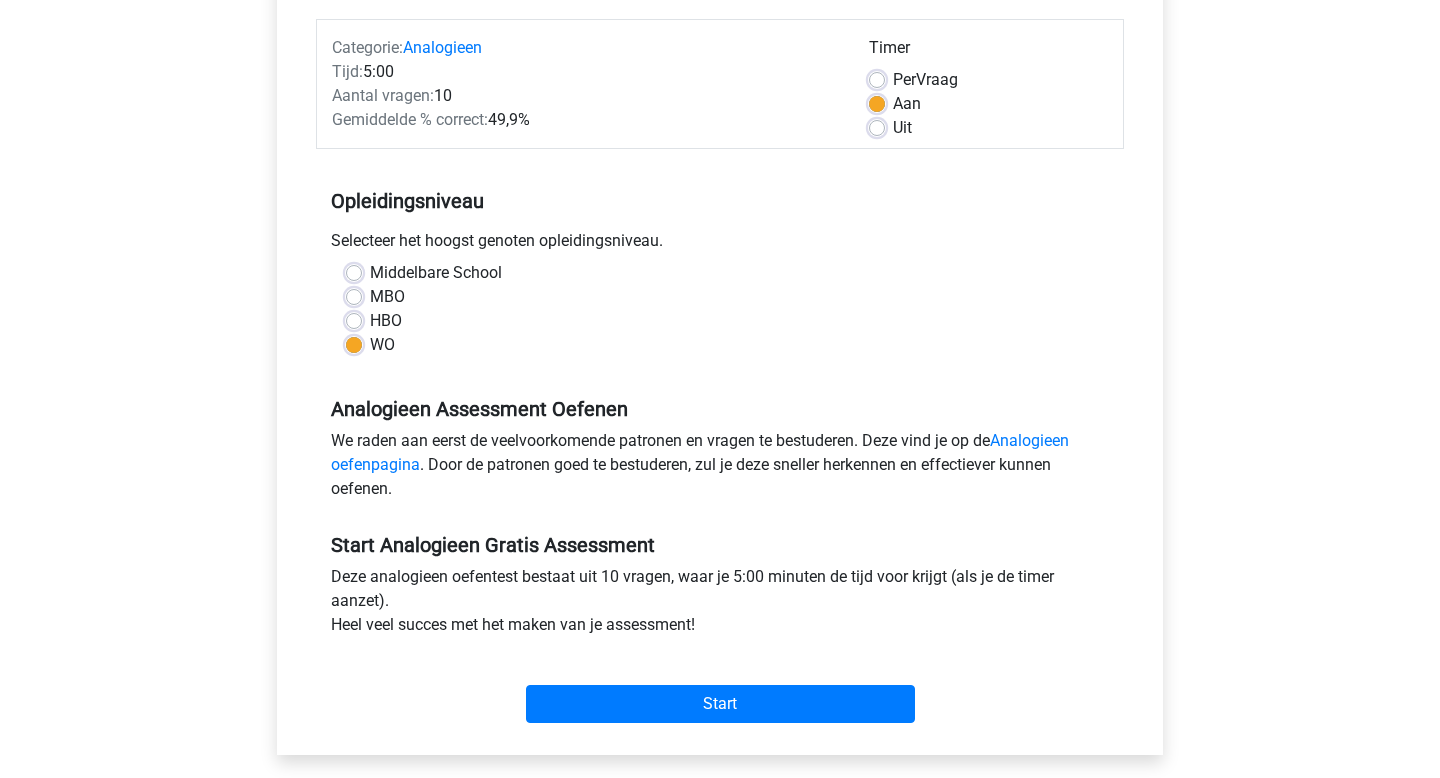 scroll, scrollTop: 358, scrollLeft: 0, axis: vertical 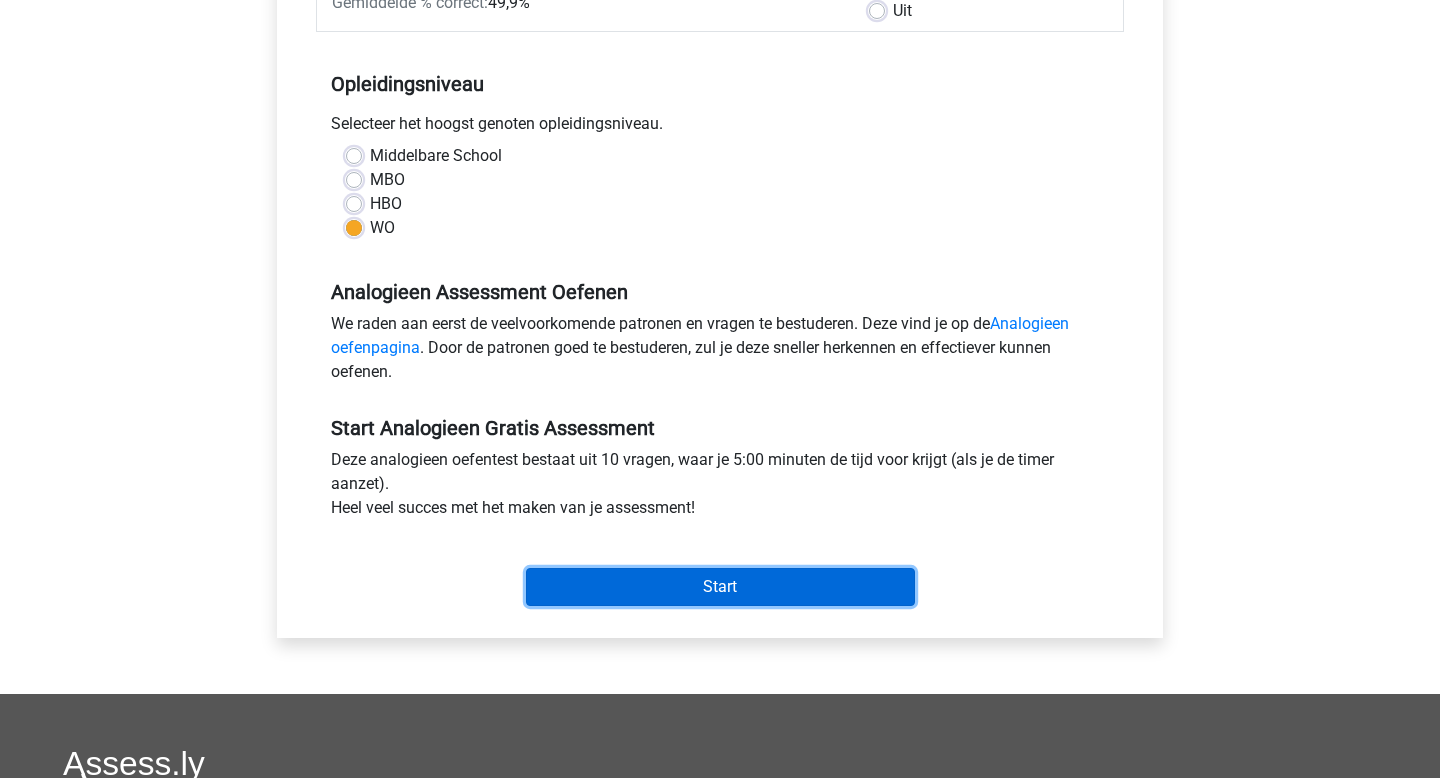 click on "Start" at bounding box center (720, 587) 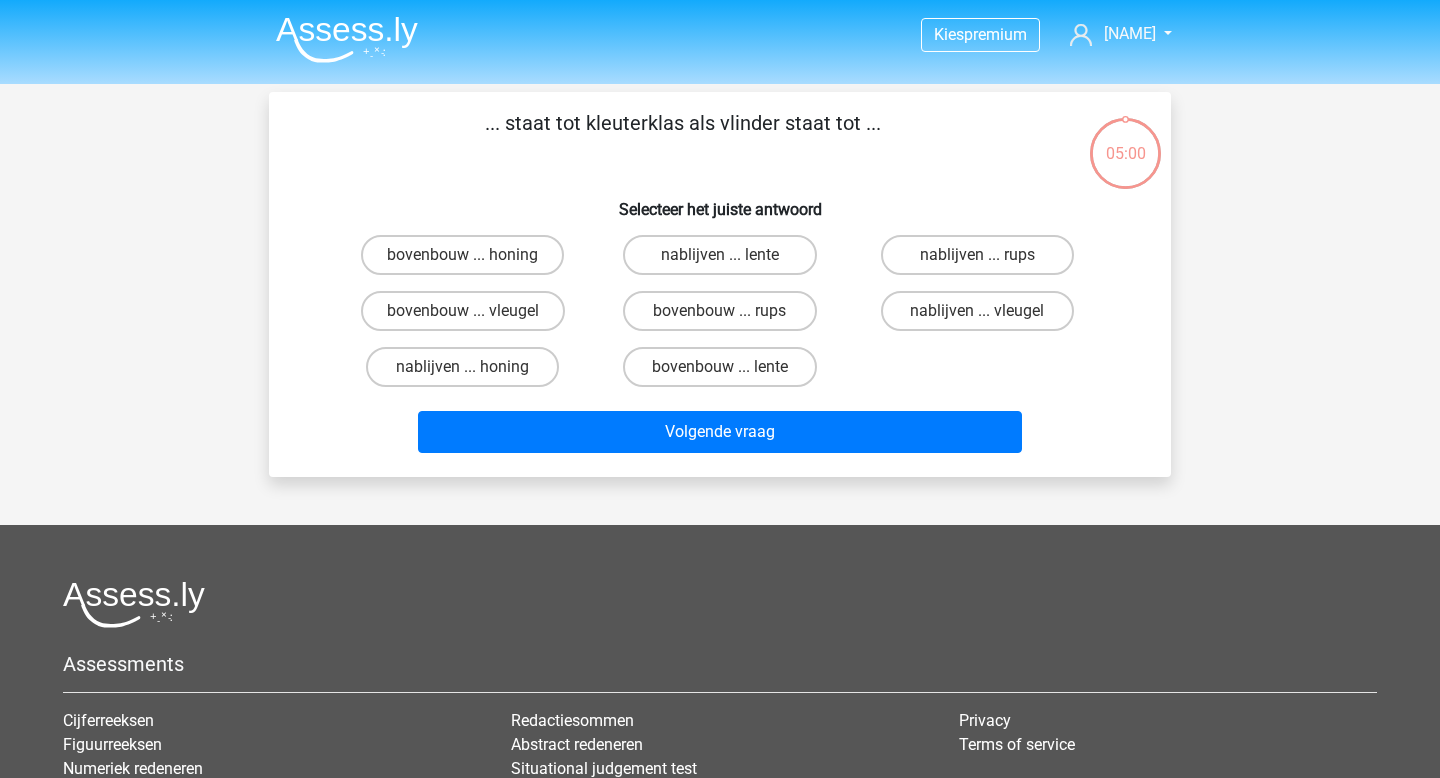 scroll, scrollTop: 0, scrollLeft: 0, axis: both 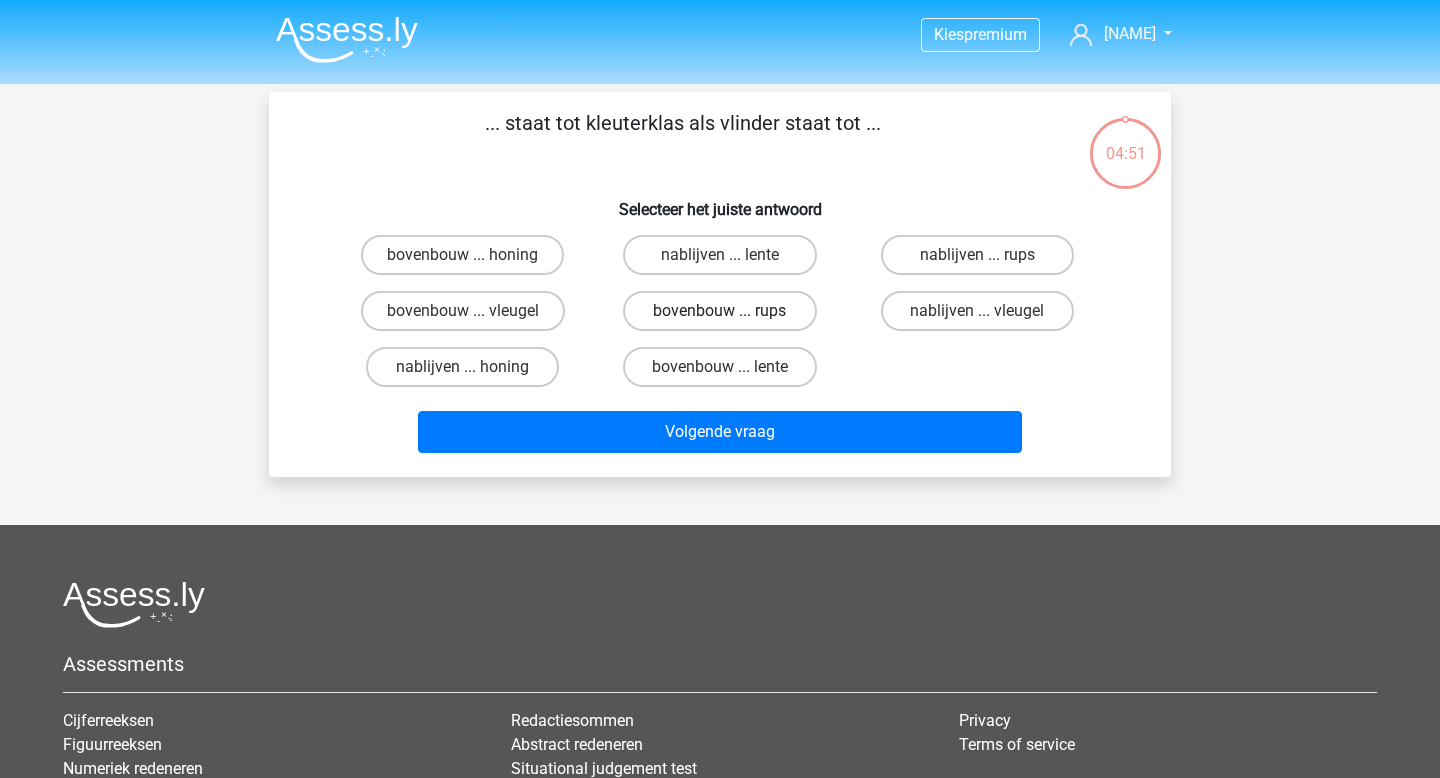 click on "bovenbouw ... rups" at bounding box center [719, 311] 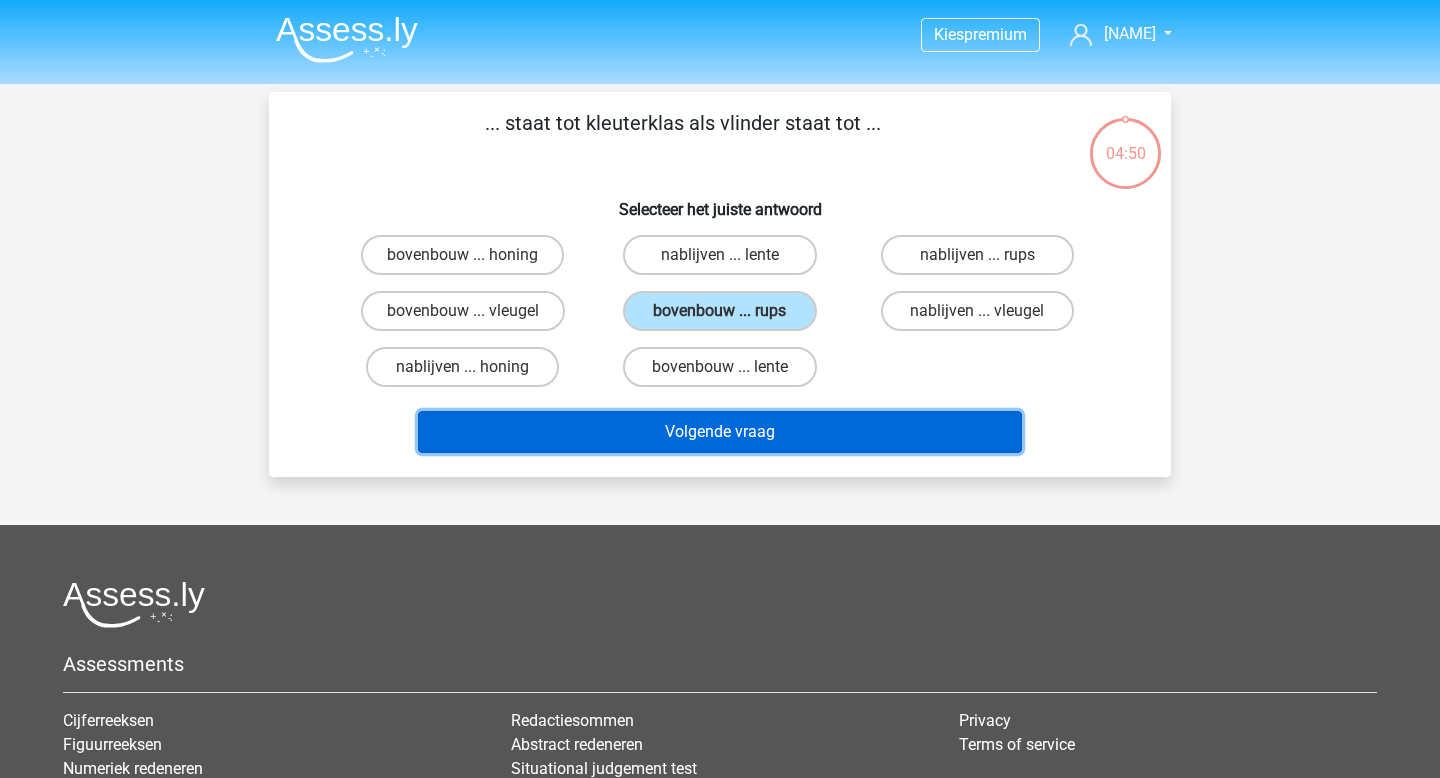 click on "Volgende vraag" at bounding box center [720, 432] 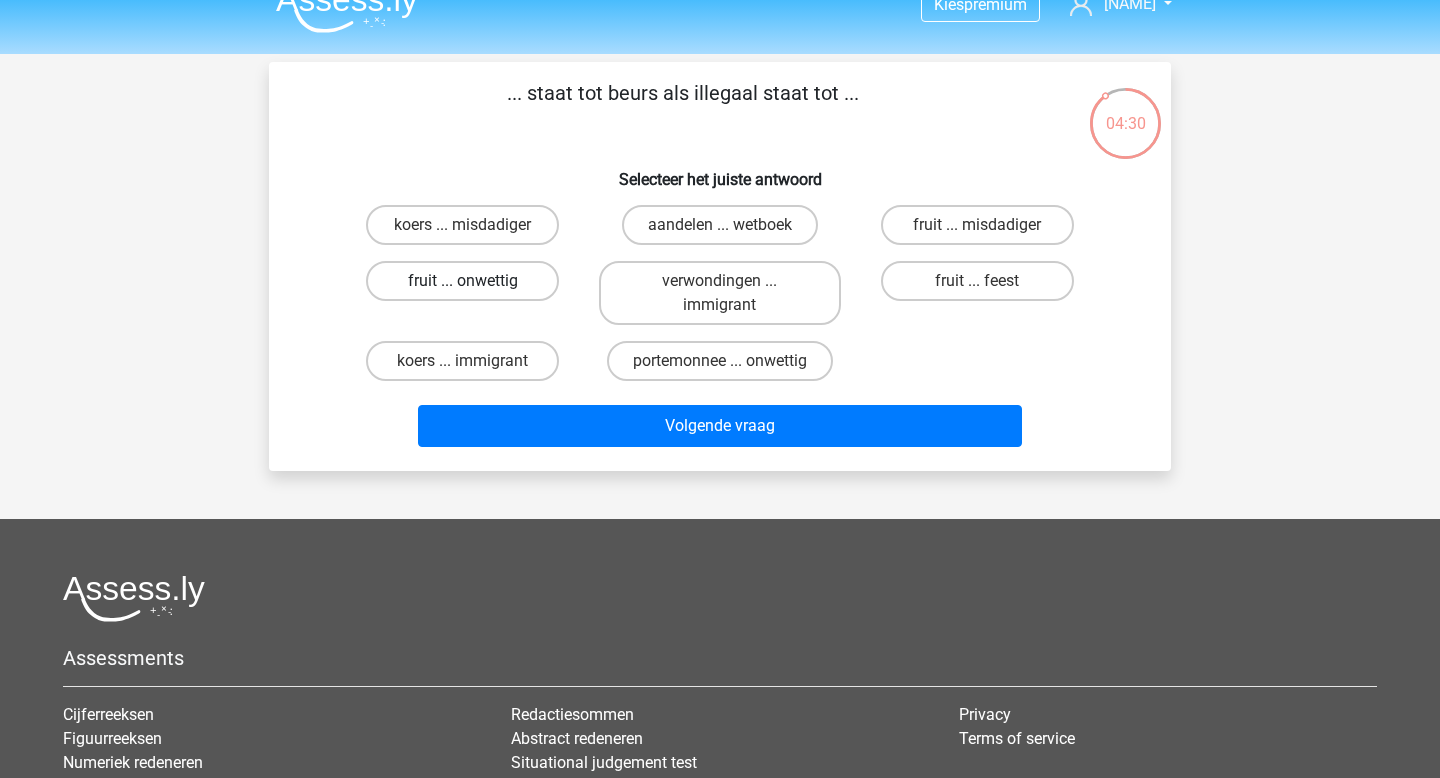 scroll, scrollTop: 0, scrollLeft: 0, axis: both 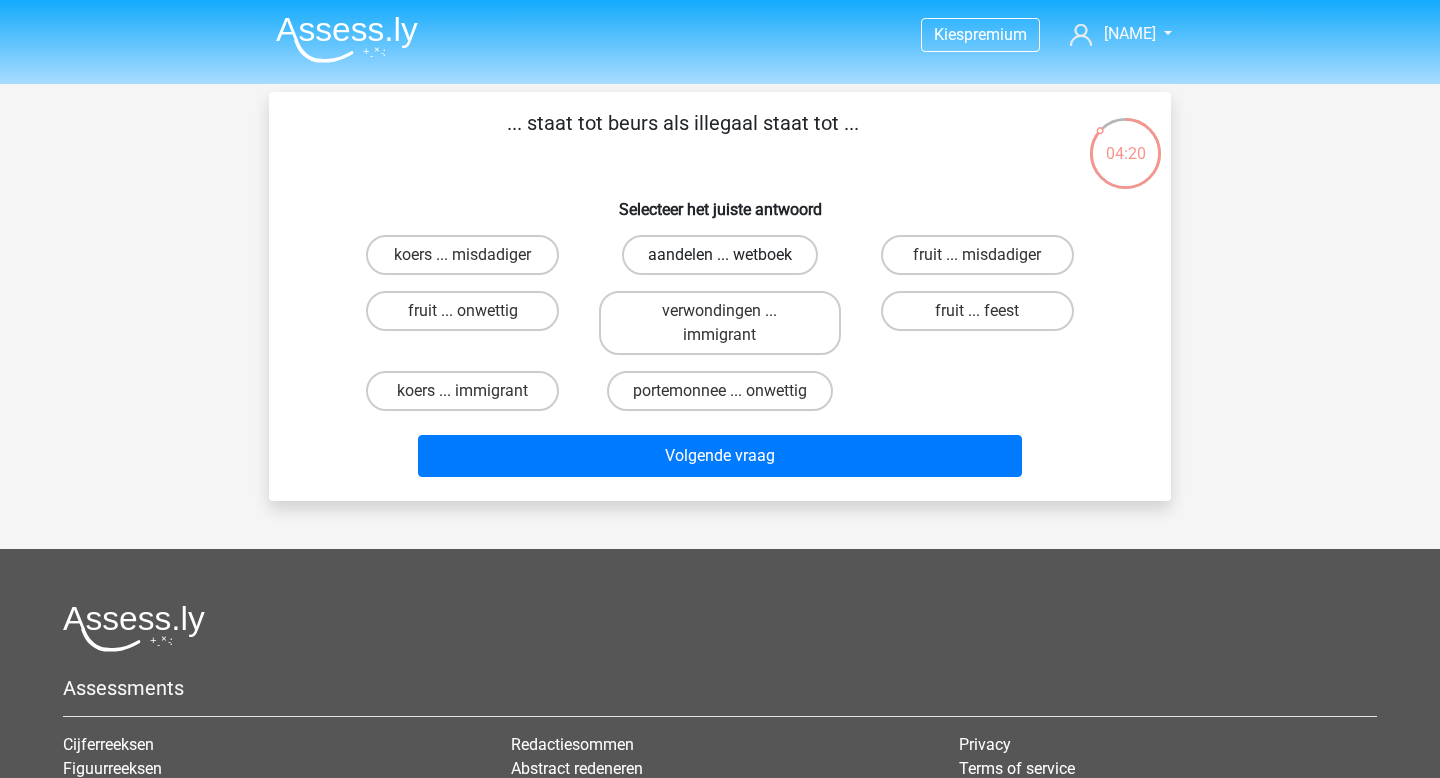 click on "aandelen ... wetboek" at bounding box center [720, 255] 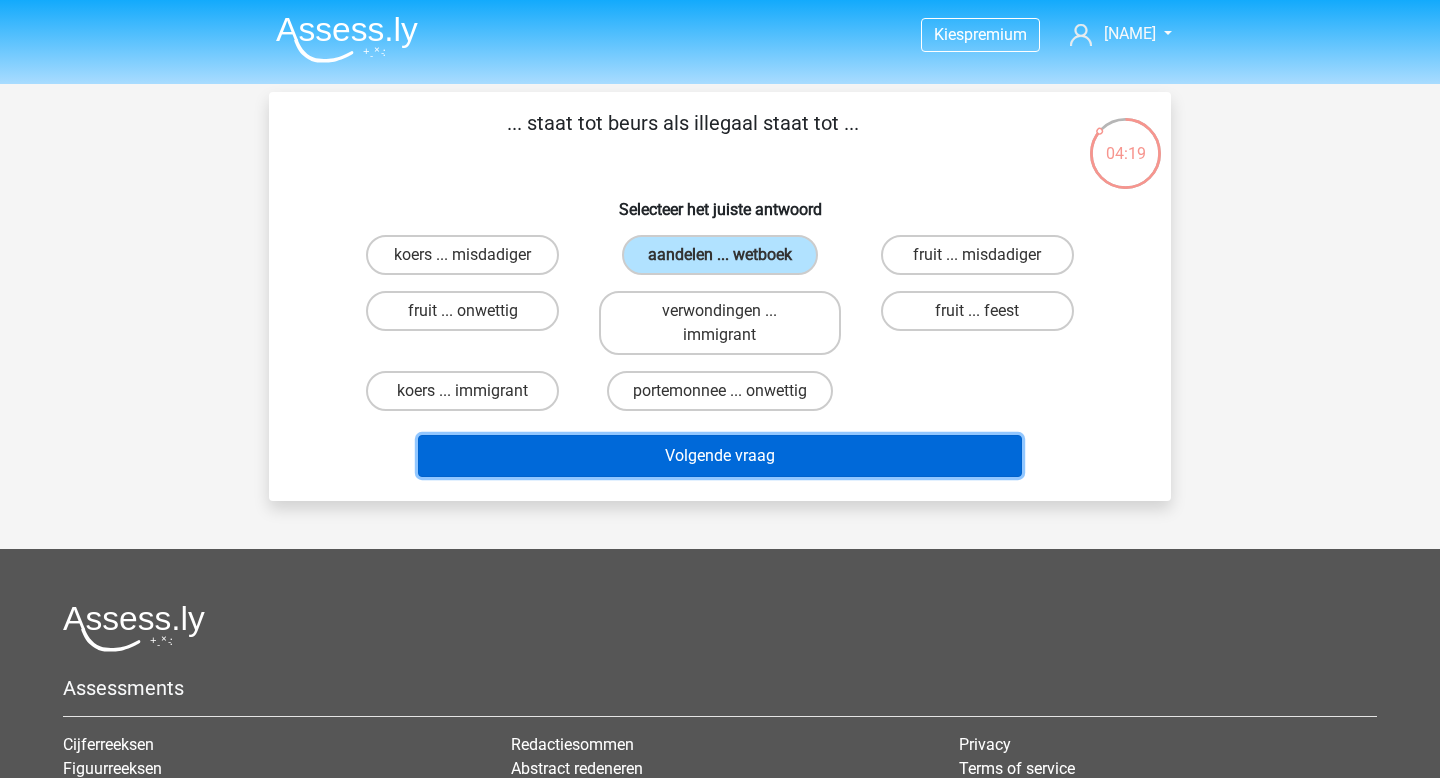 click on "Volgende vraag" at bounding box center [720, 456] 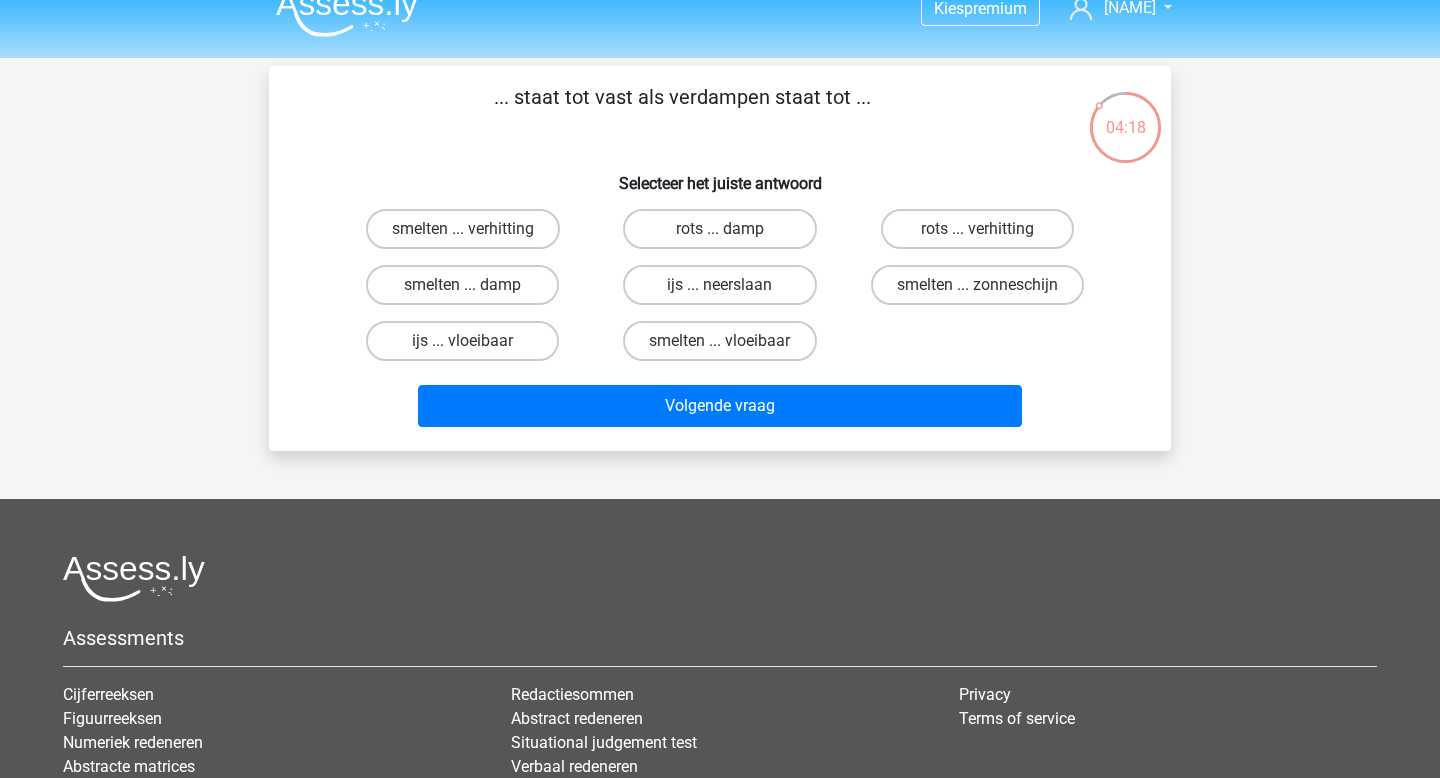 scroll, scrollTop: 0, scrollLeft: 0, axis: both 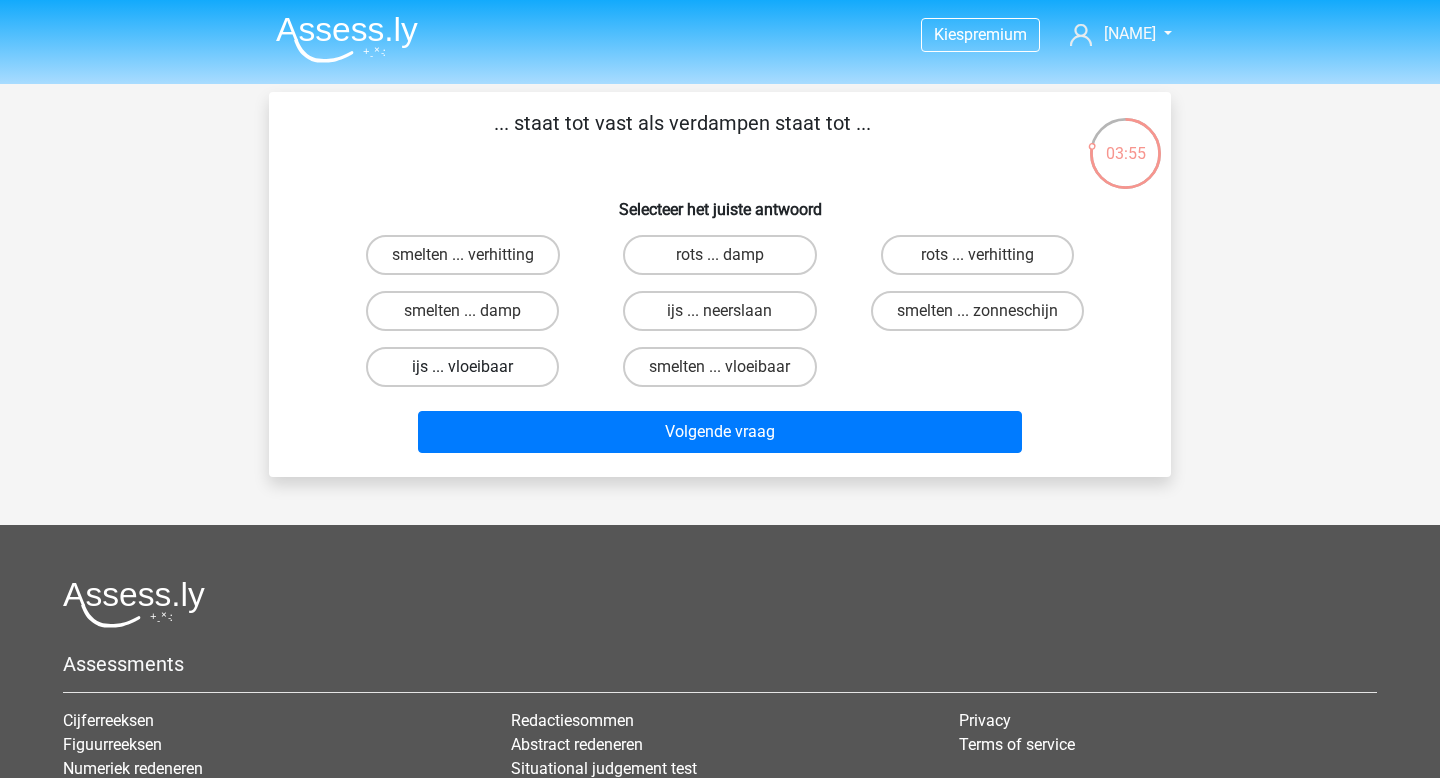 click on "ijs ... vloeibaar" at bounding box center [462, 367] 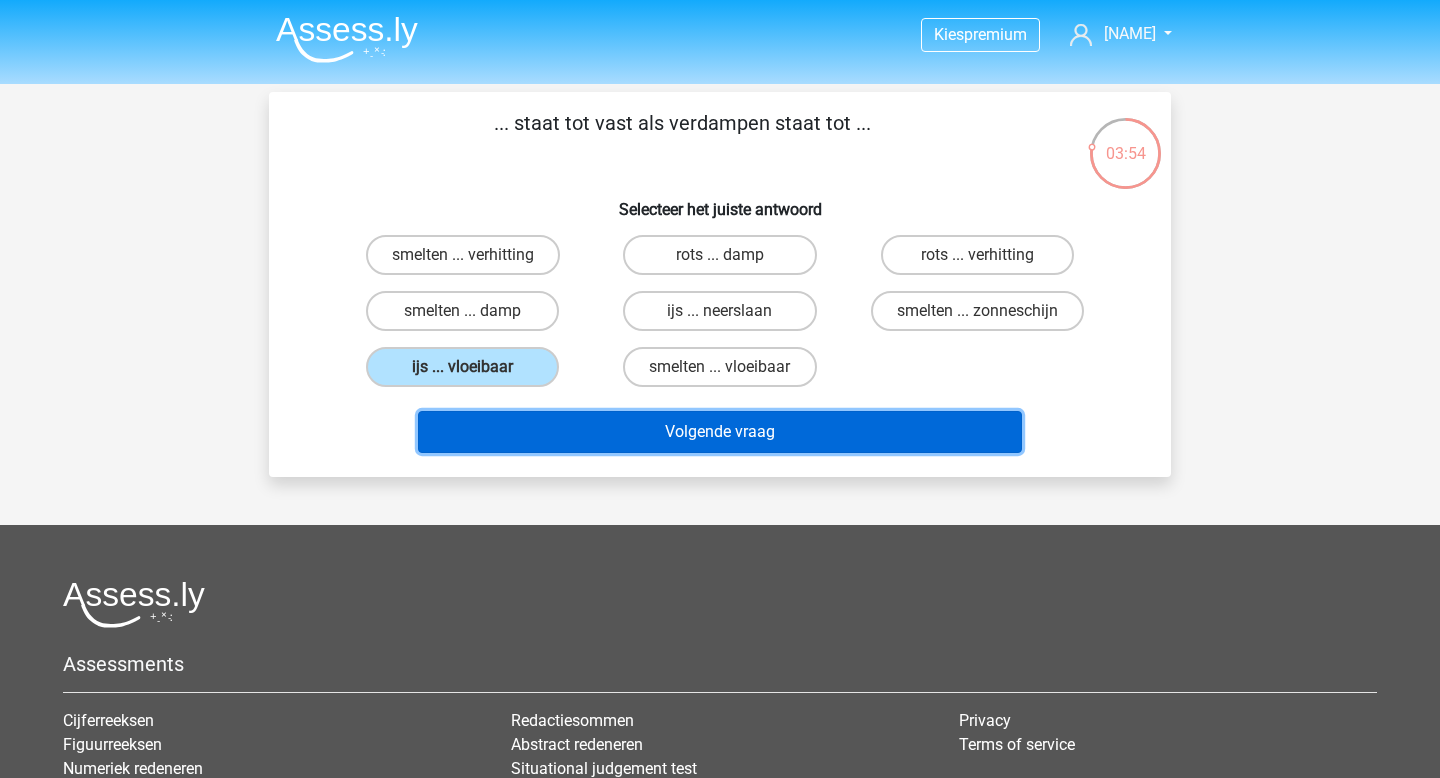 click on "Volgende vraag" at bounding box center (720, 432) 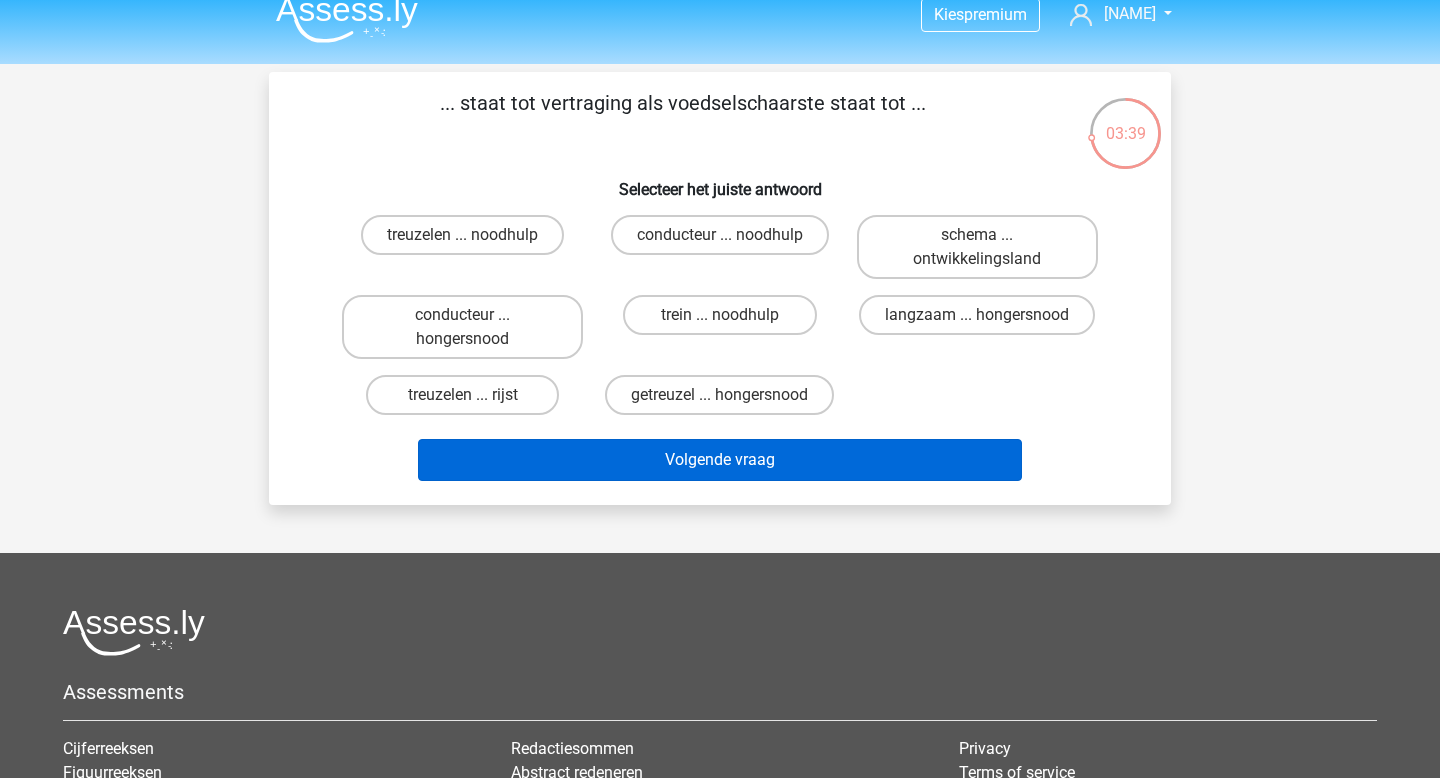 scroll, scrollTop: 0, scrollLeft: 0, axis: both 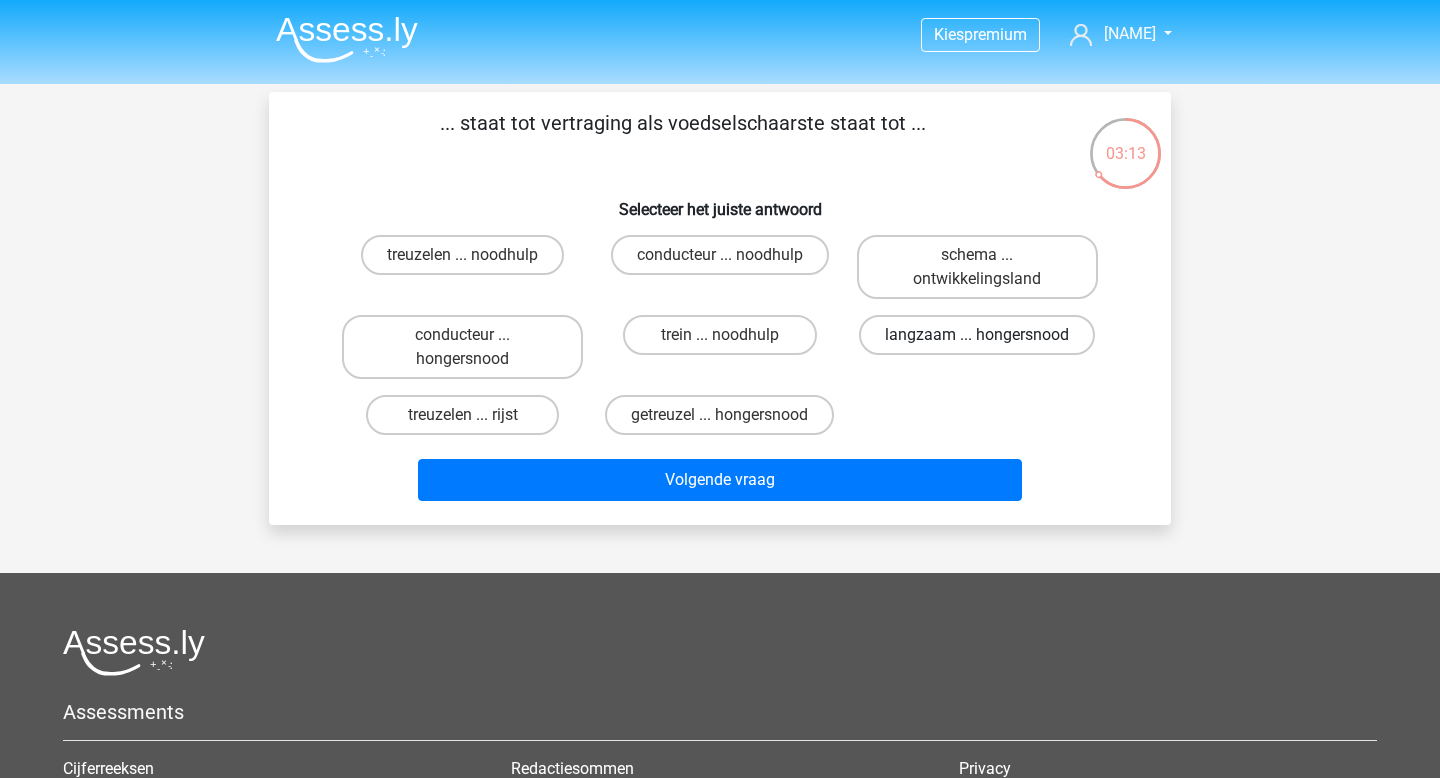 click on "langzaam ... hongersnood" at bounding box center [977, 335] 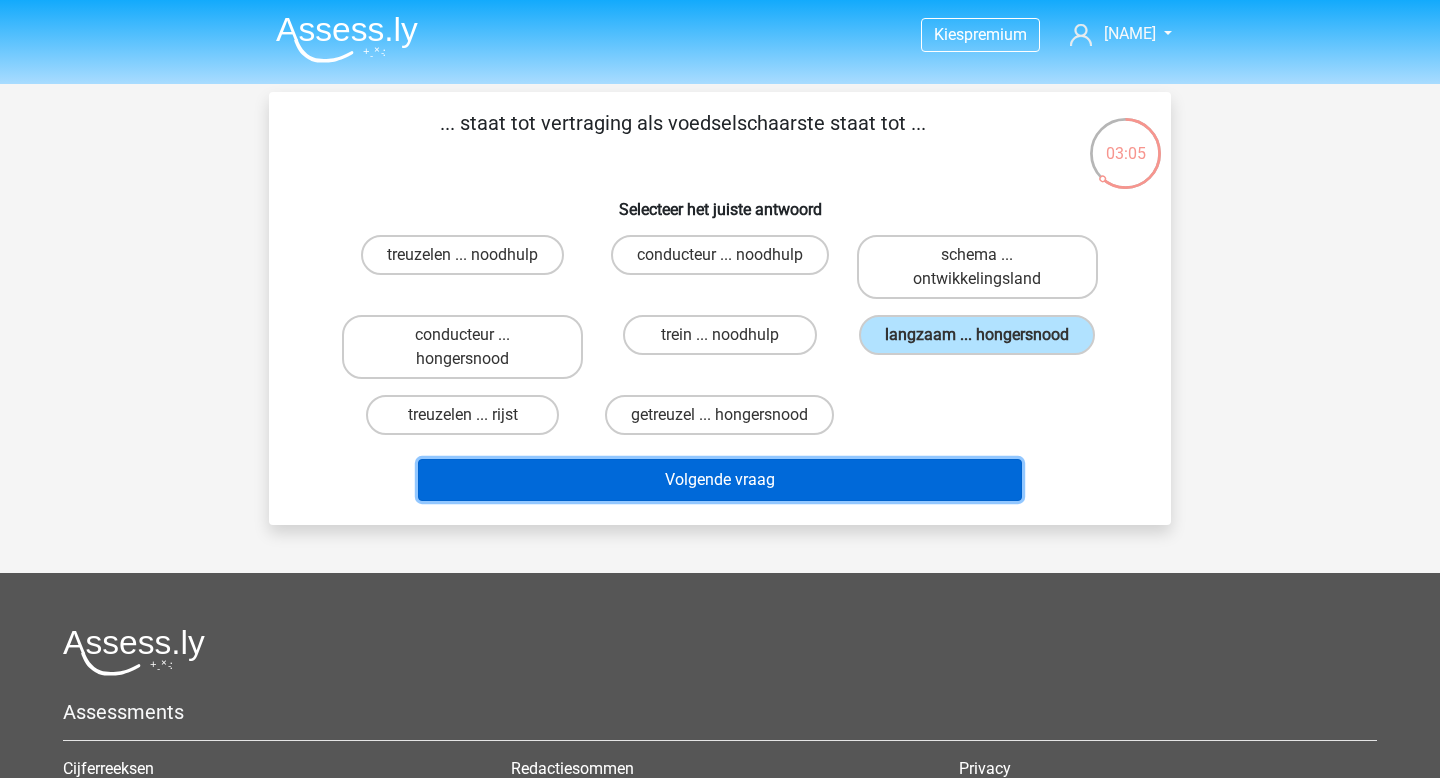 click on "Volgende vraag" at bounding box center (720, 480) 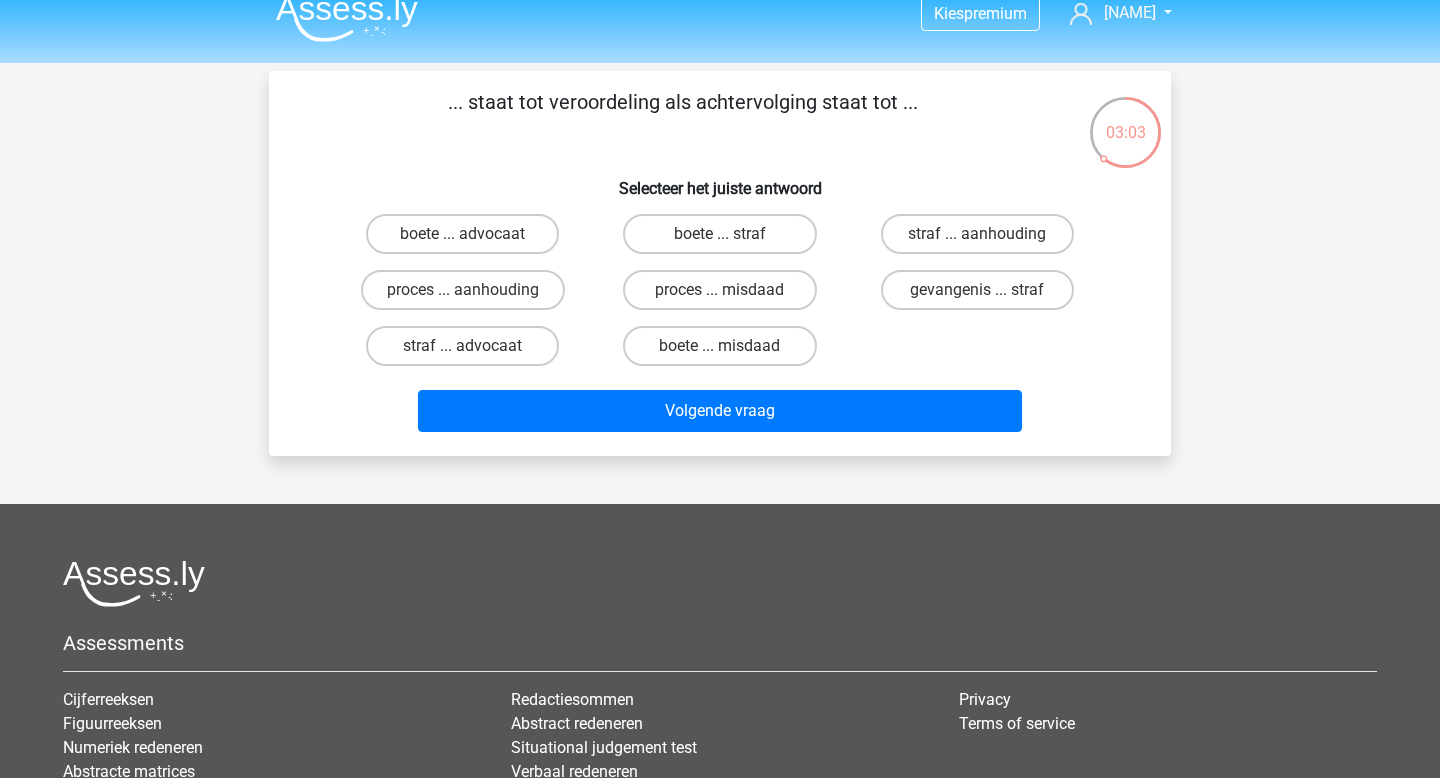 scroll, scrollTop: 0, scrollLeft: 0, axis: both 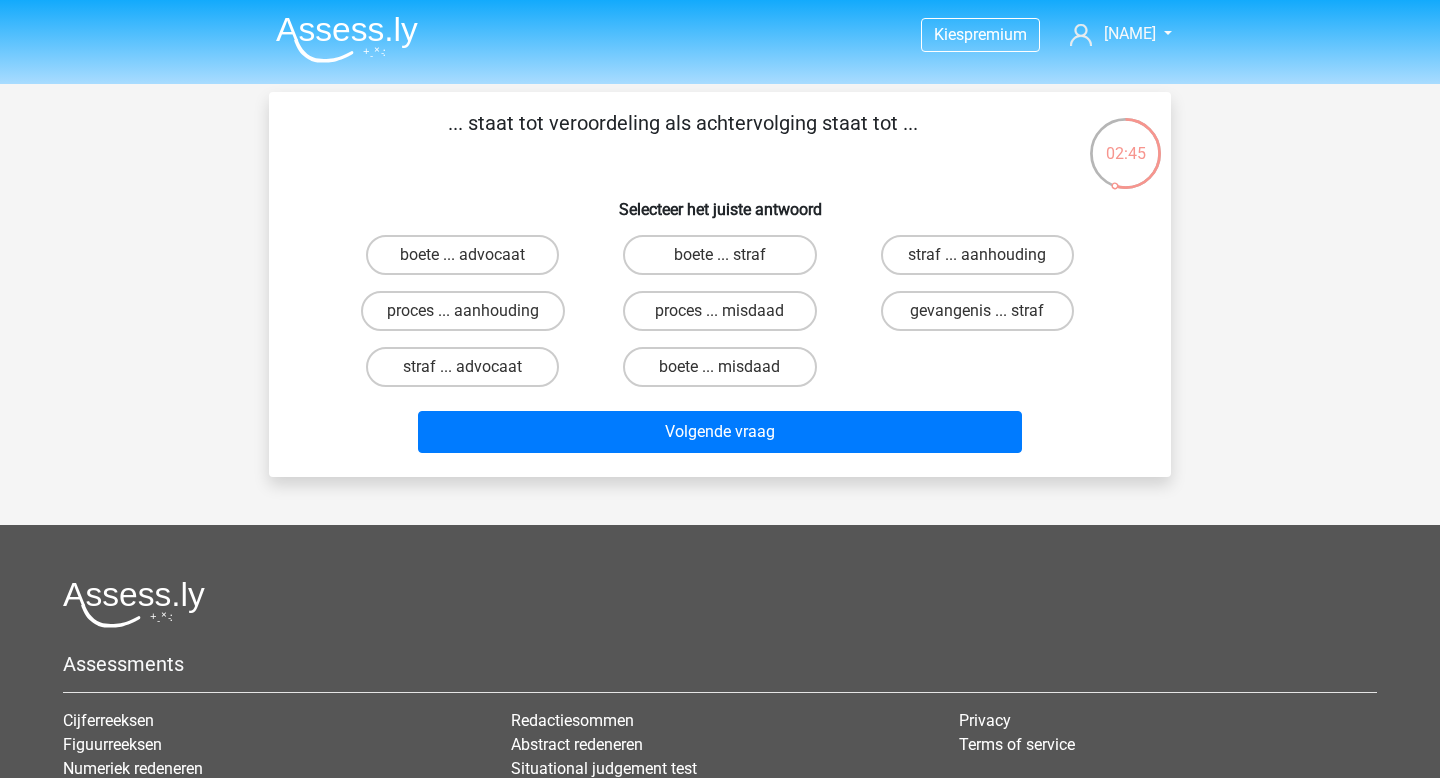 click at bounding box center [347, 39] 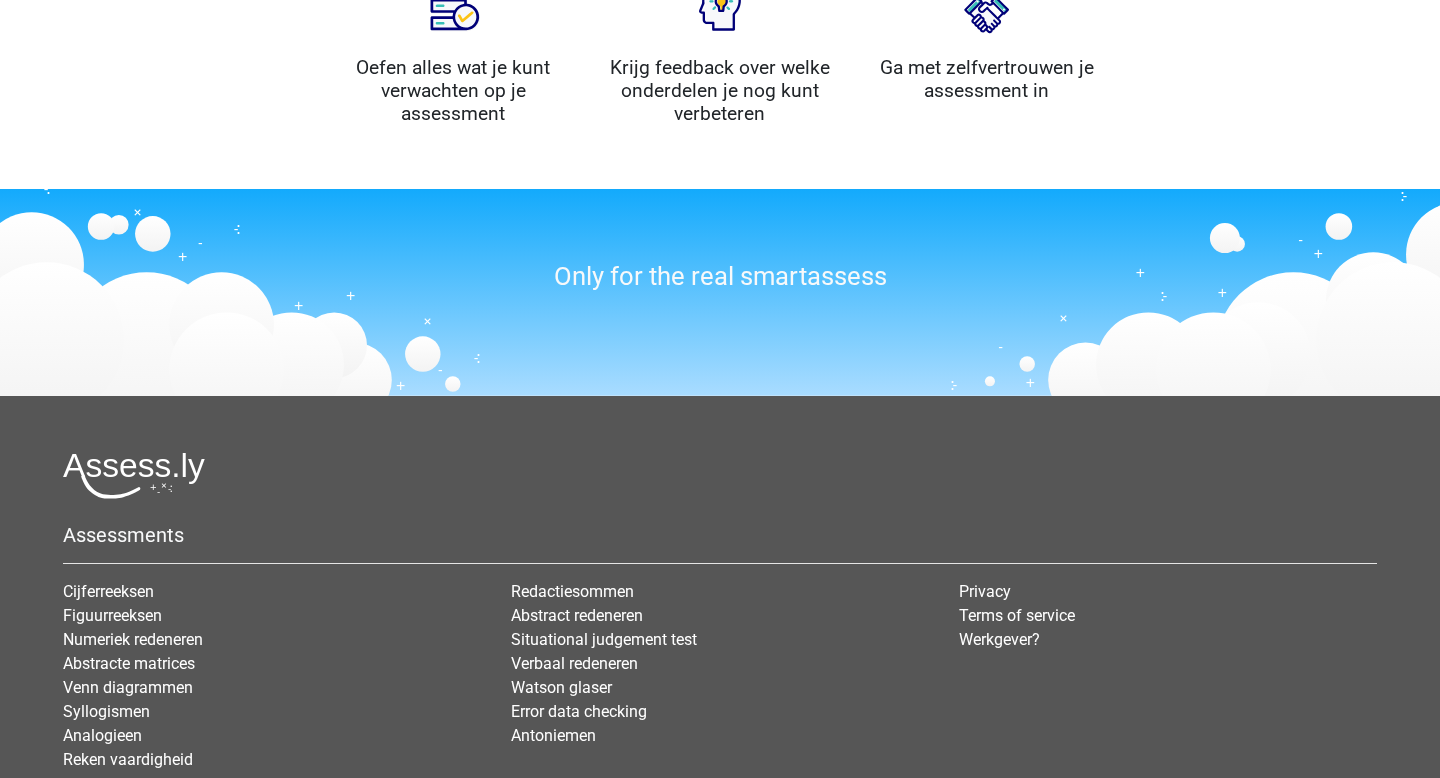 scroll, scrollTop: 2394, scrollLeft: 0, axis: vertical 